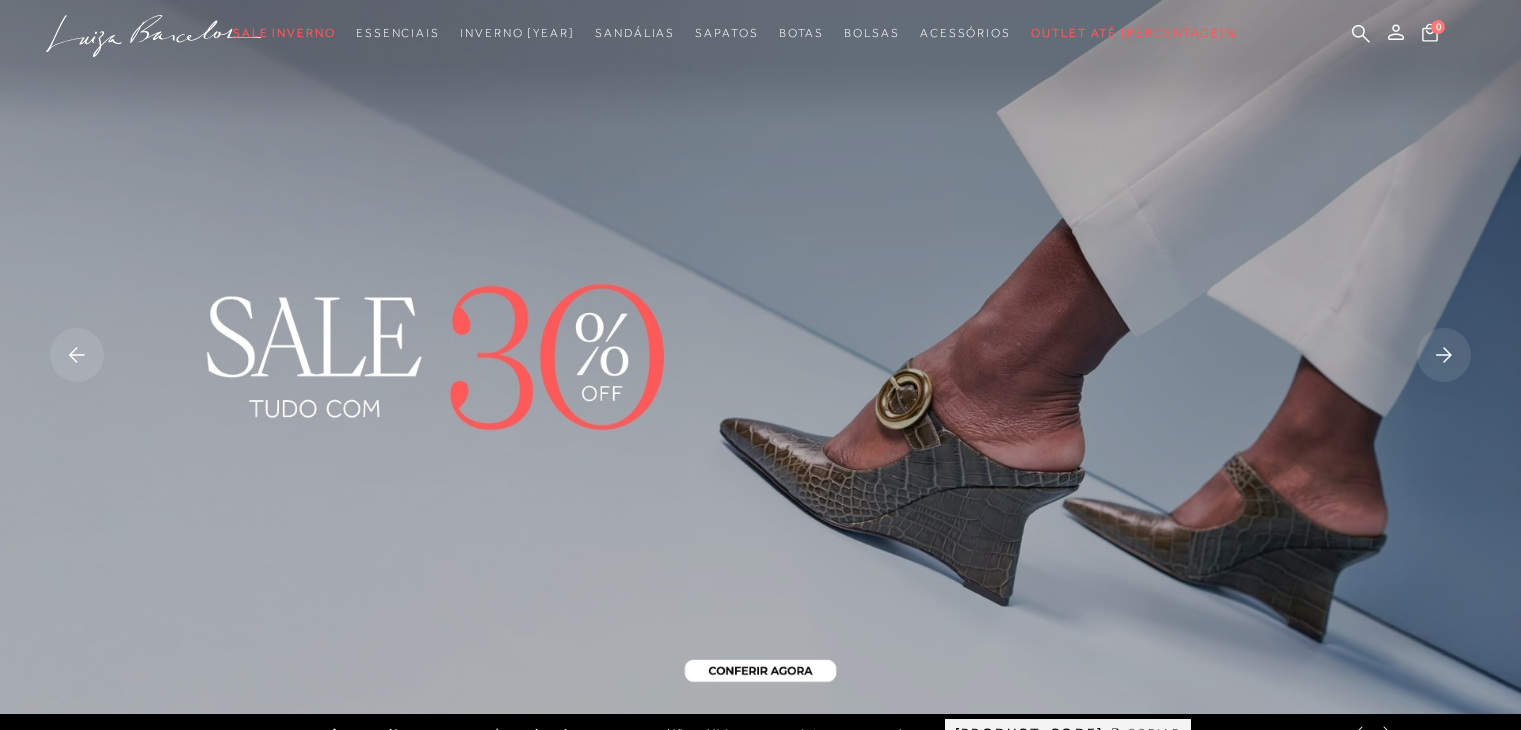scroll, scrollTop: 0, scrollLeft: 0, axis: both 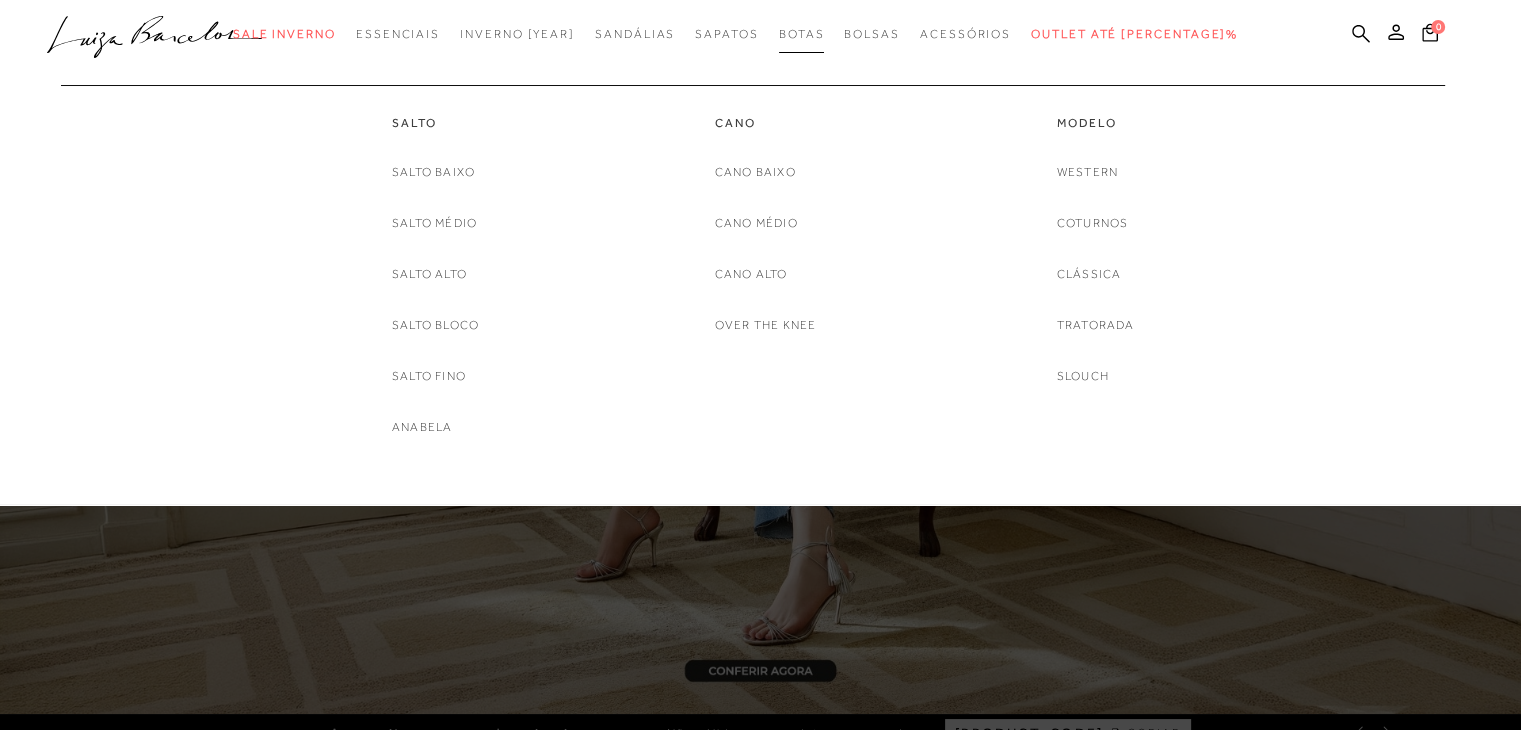 click on "Botas" at bounding box center [802, 34] 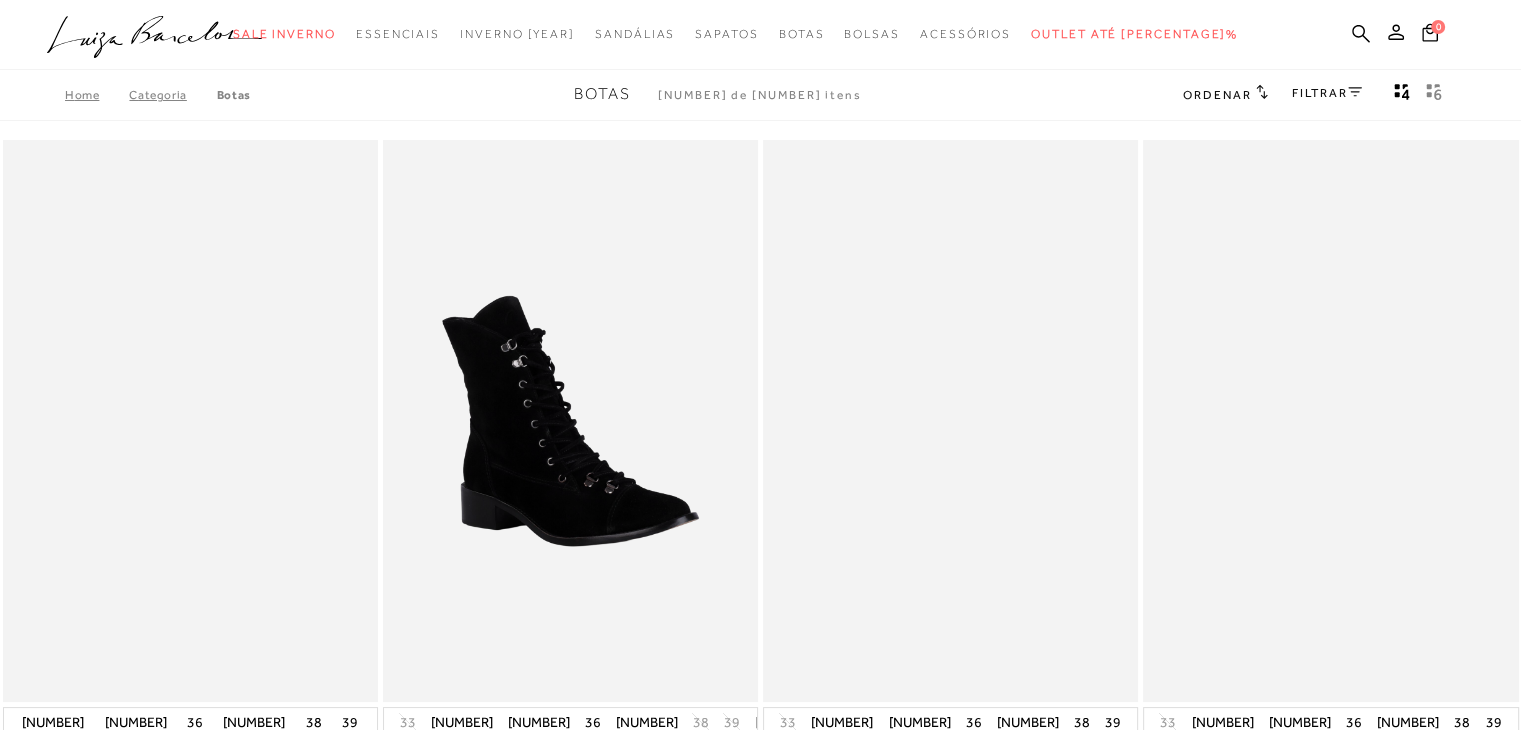 type 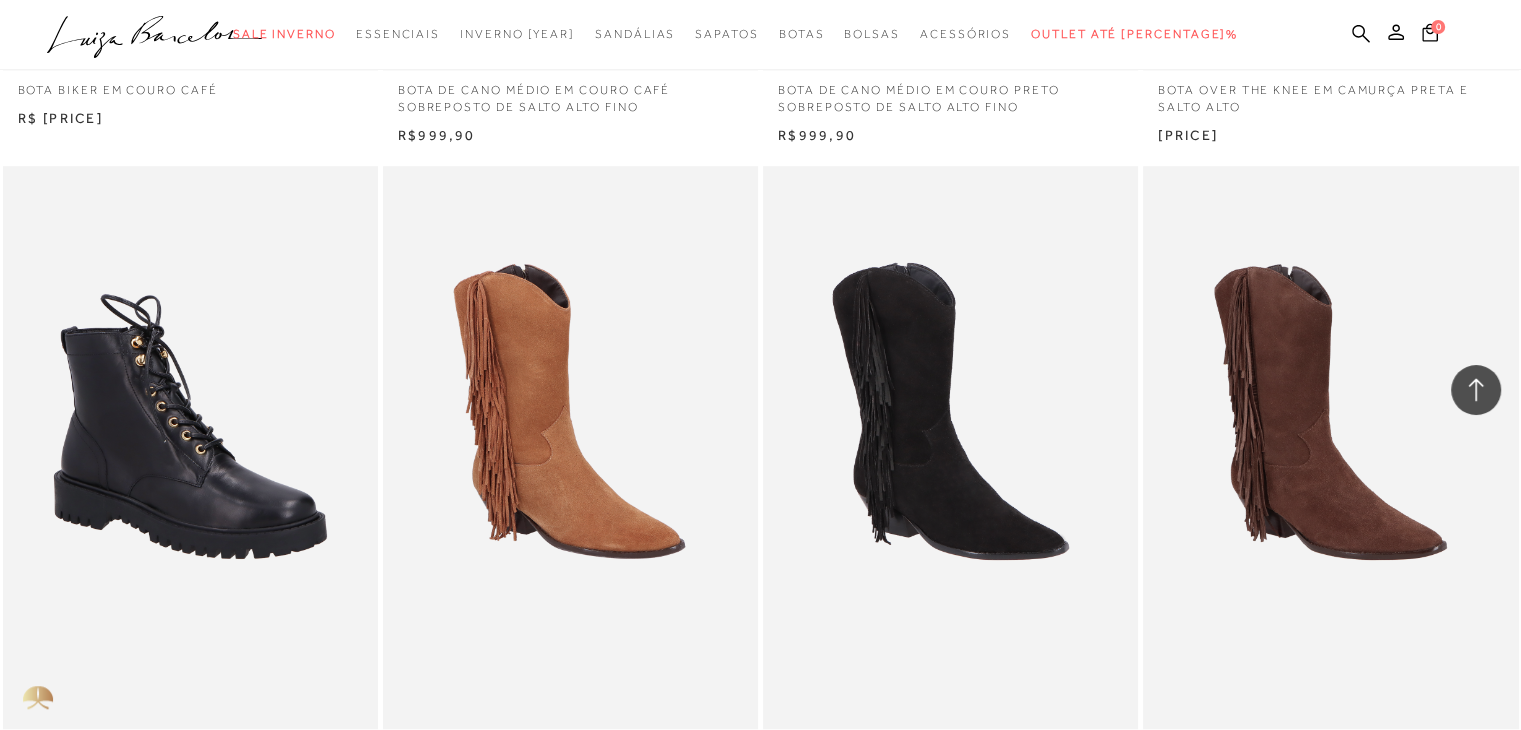 scroll, scrollTop: 1400, scrollLeft: 0, axis: vertical 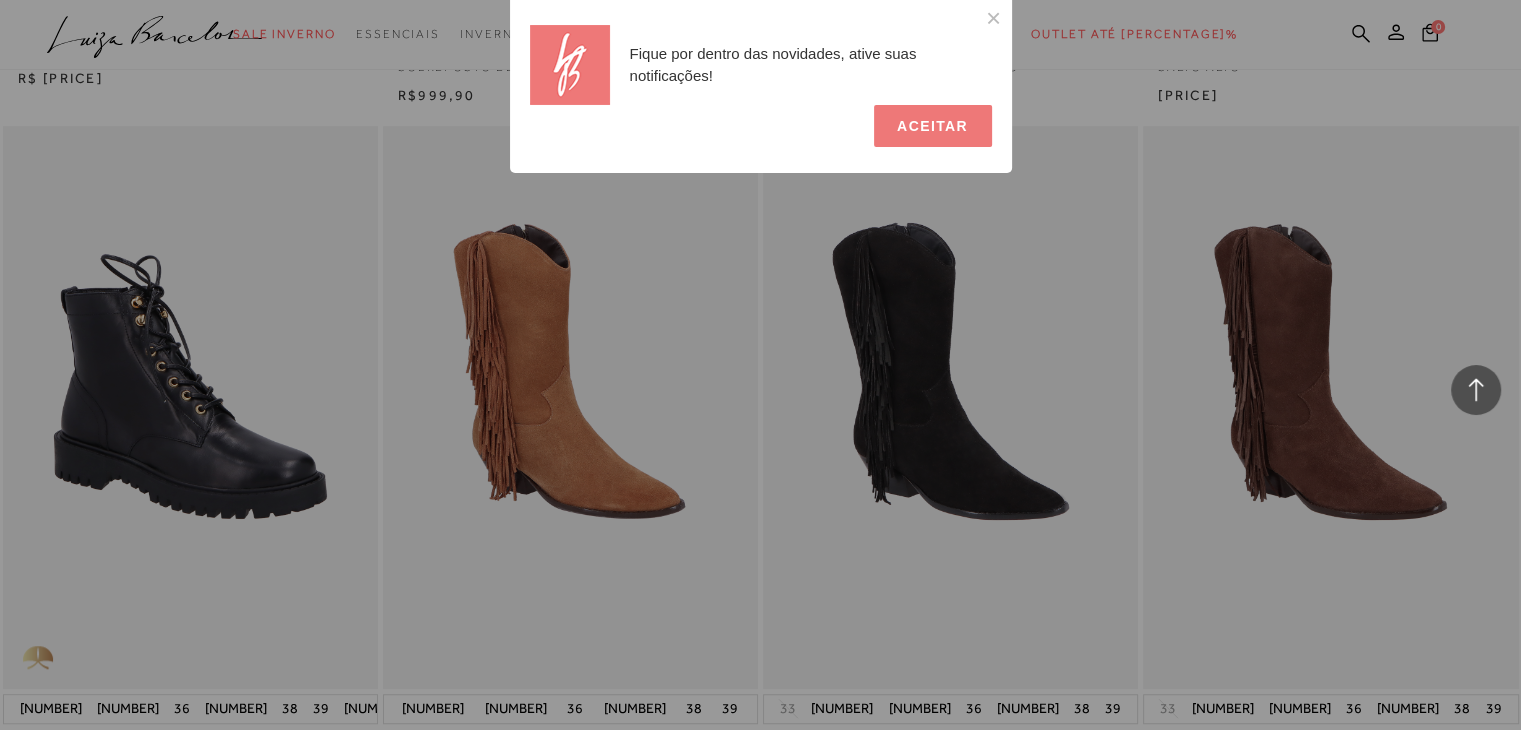 type 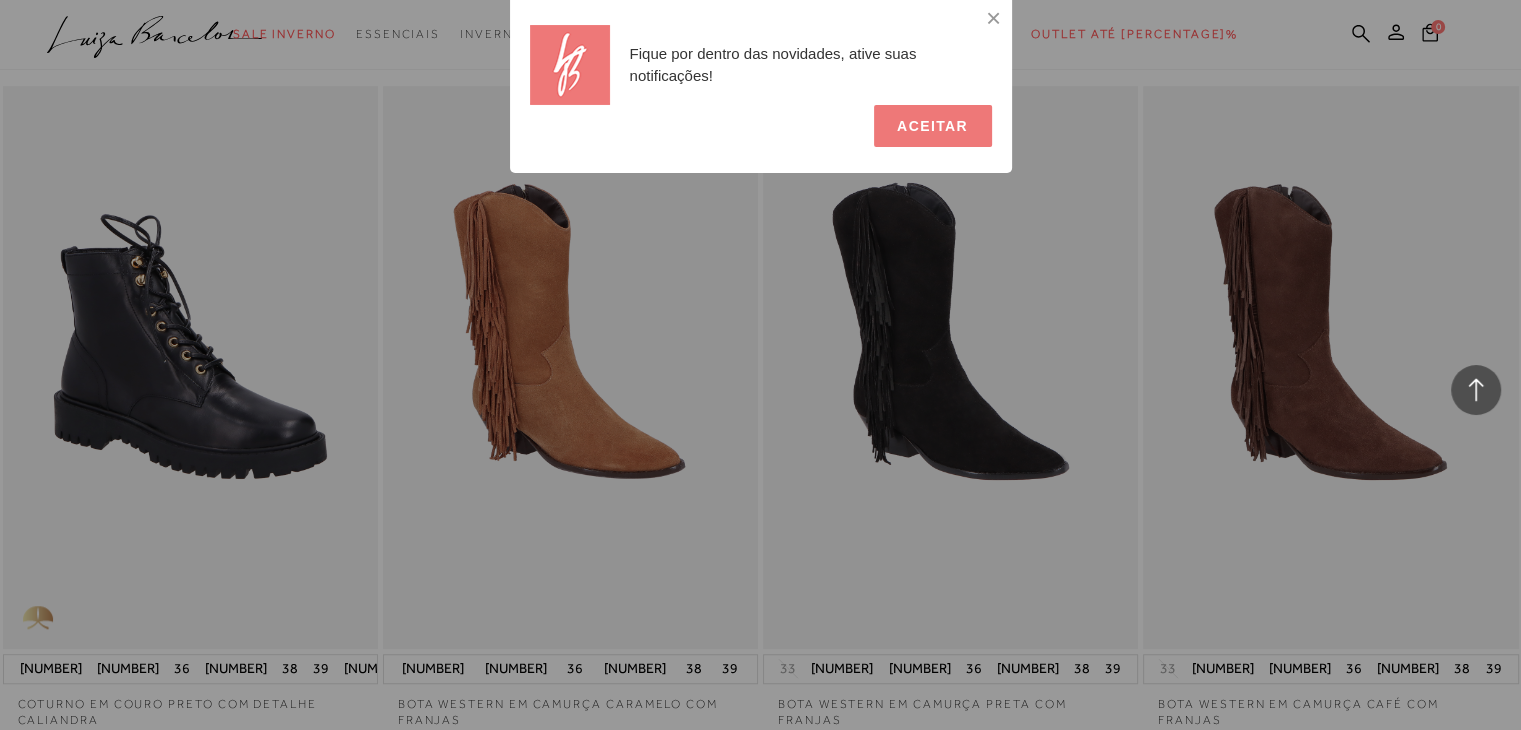 click at bounding box center (992, 0) 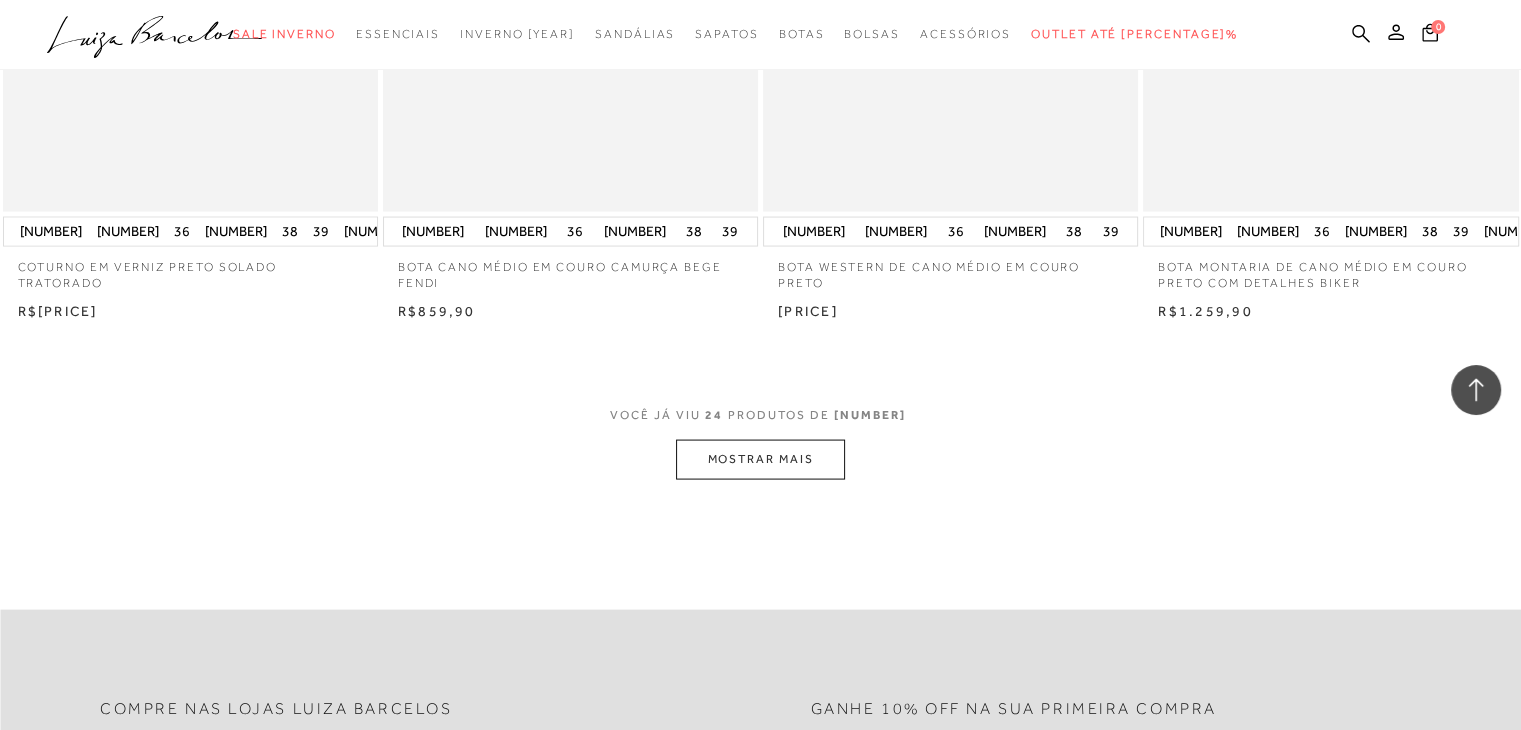 scroll, scrollTop: 3960, scrollLeft: 0, axis: vertical 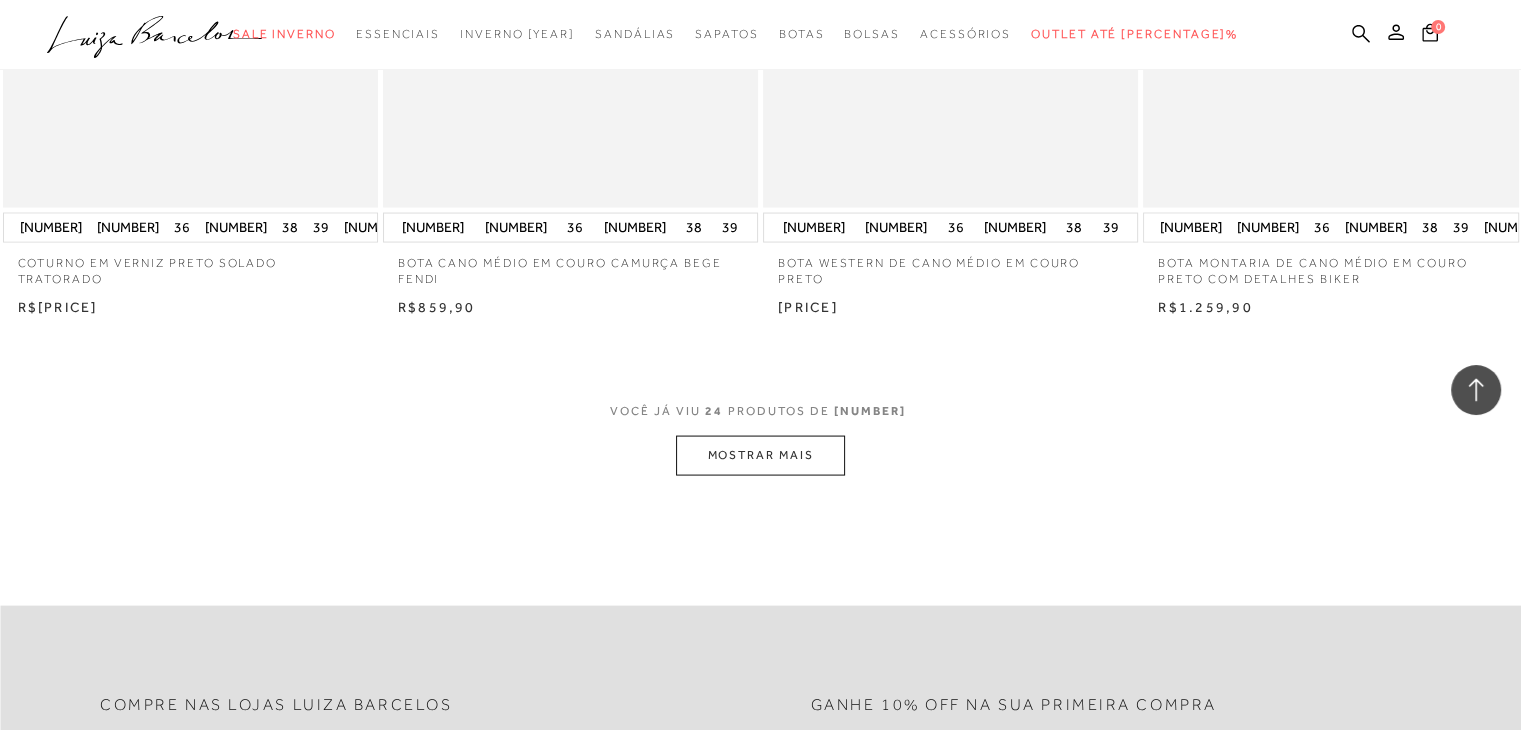 click on "MOSTRAR MAIS" at bounding box center [760, 455] 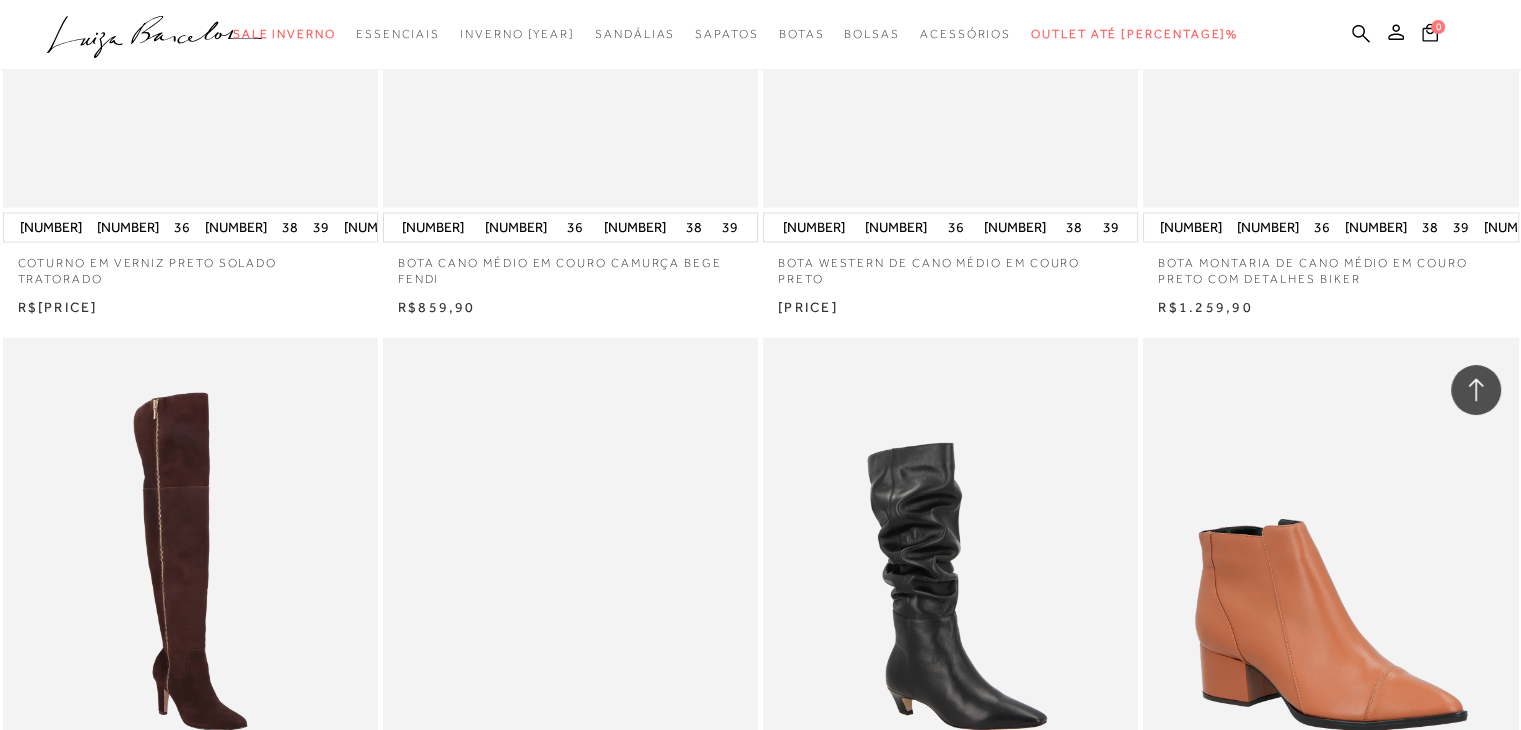 type 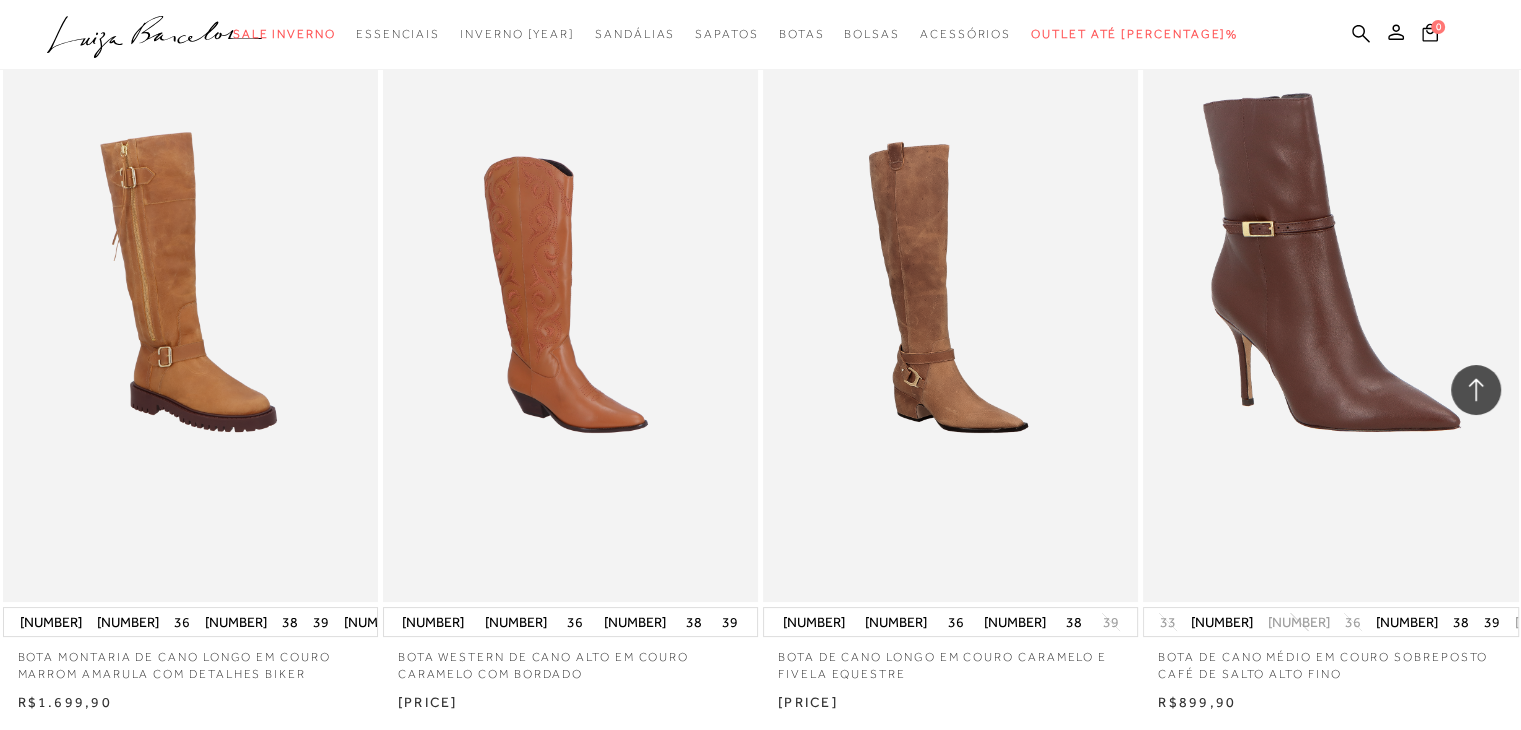 scroll, scrollTop: 7723, scrollLeft: 0, axis: vertical 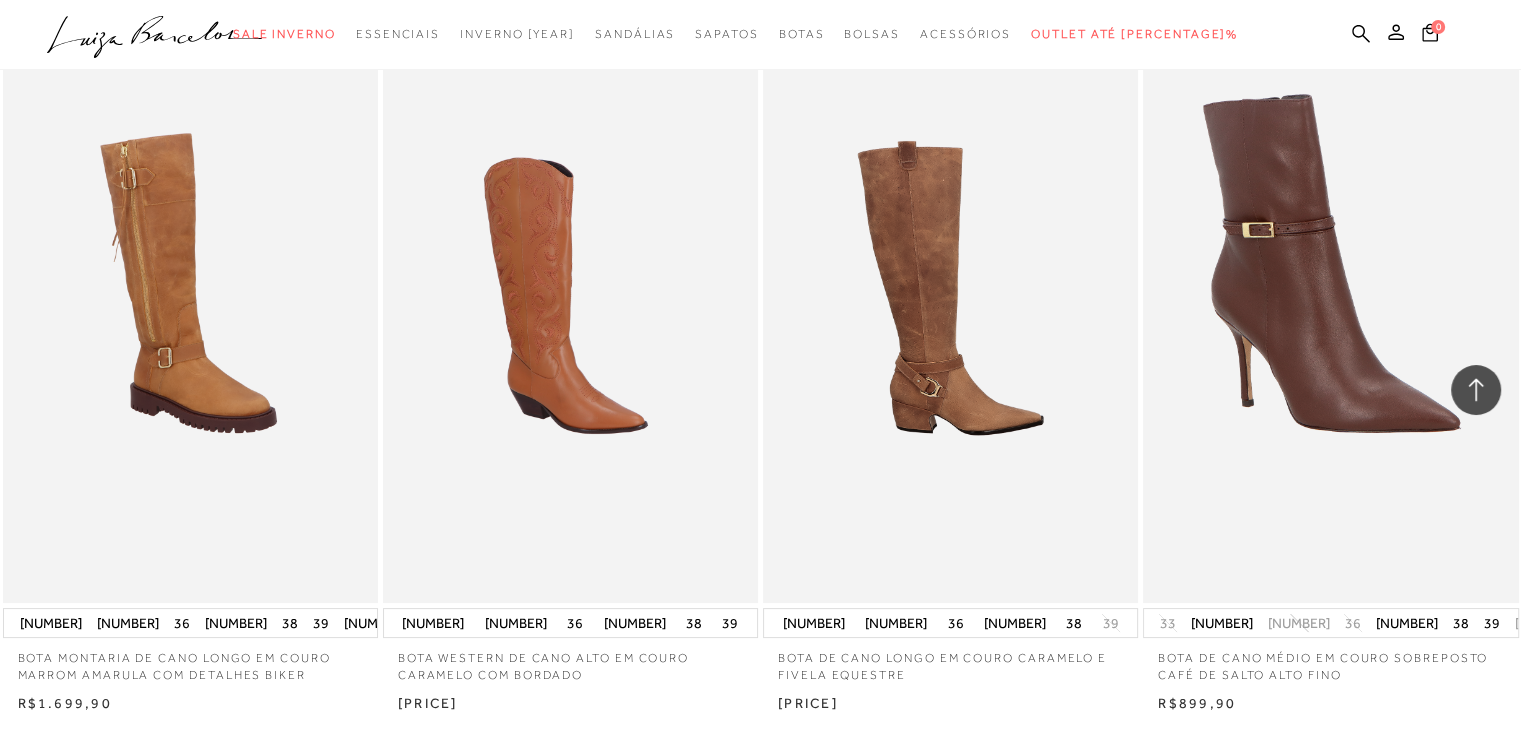 click at bounding box center (951, 321) 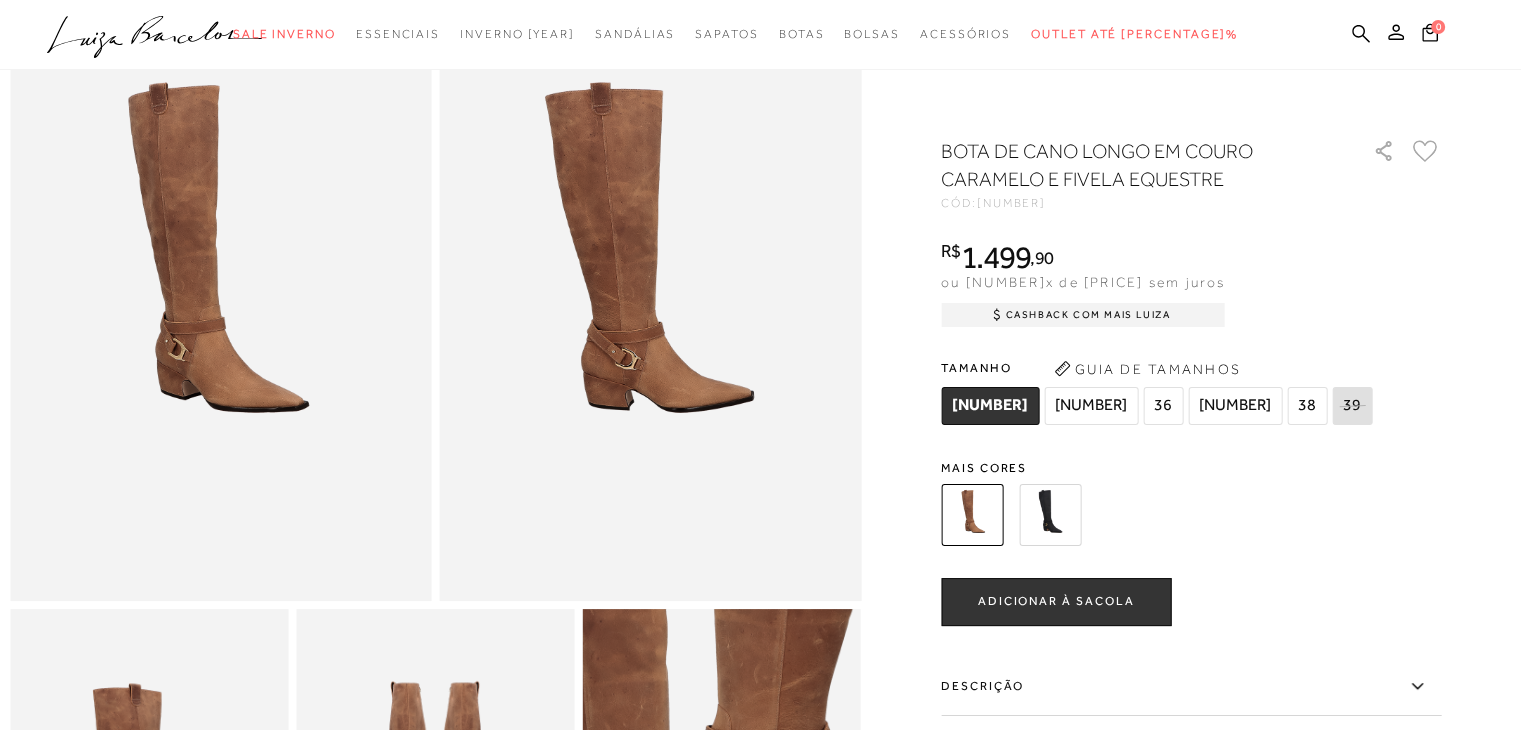 scroll, scrollTop: 160, scrollLeft: 0, axis: vertical 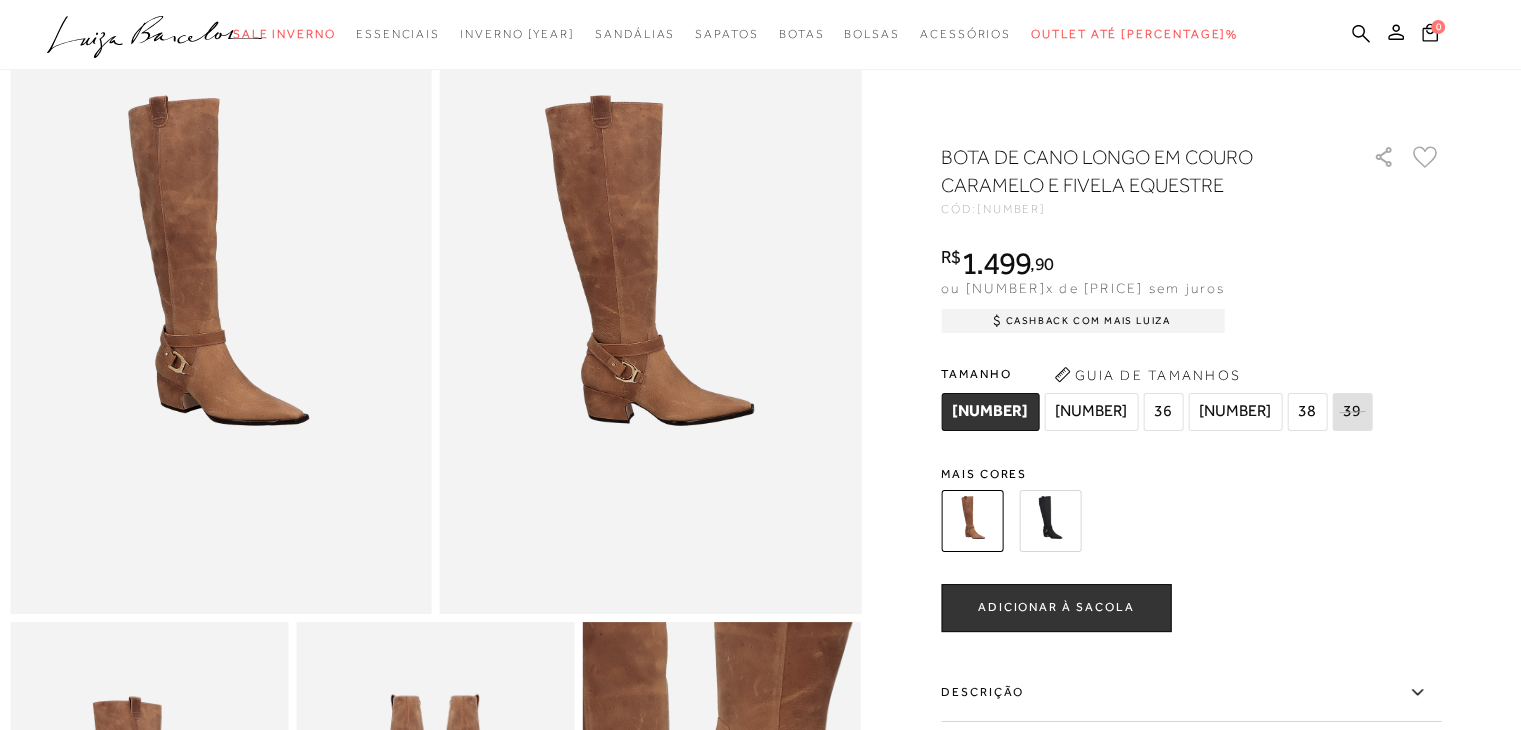 click at bounding box center [1050, 521] 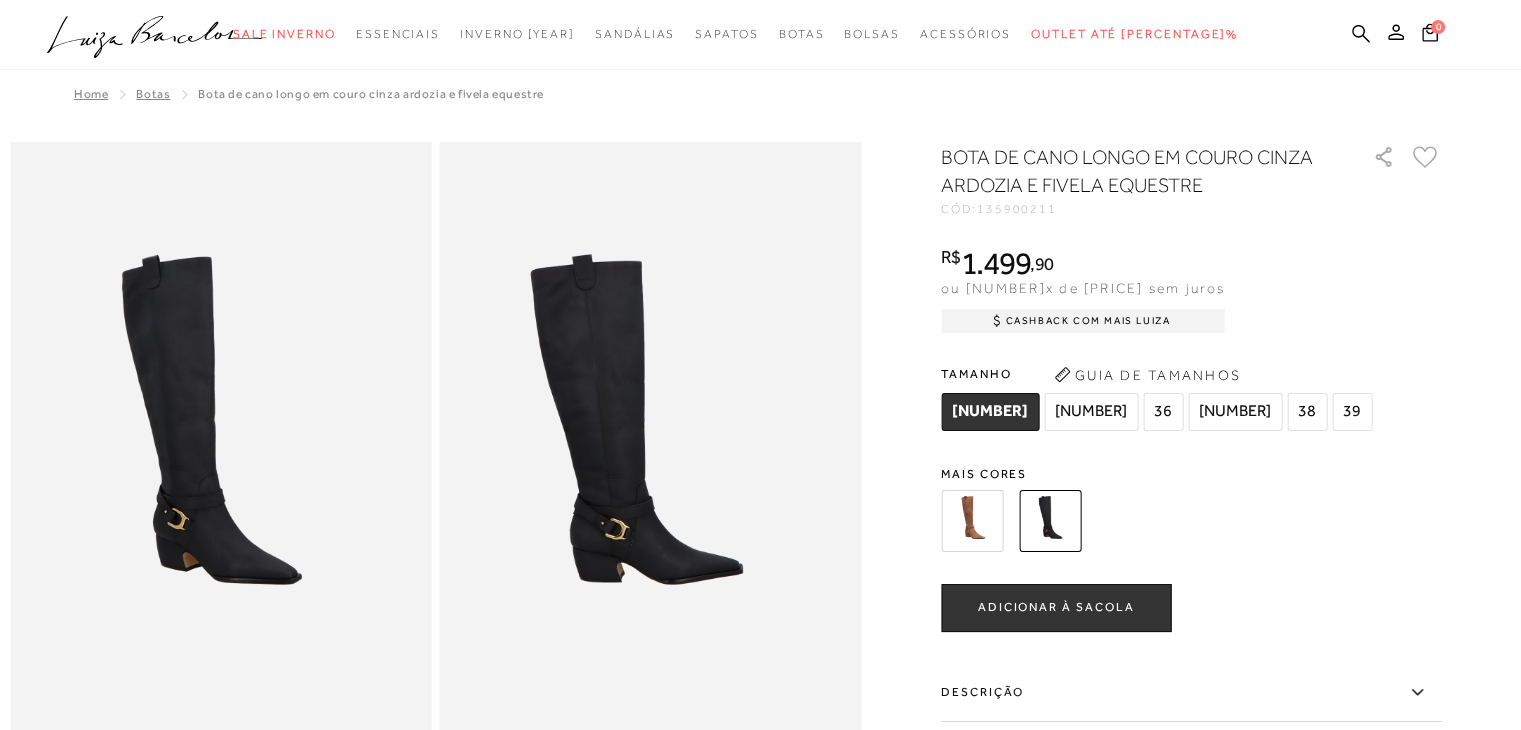 scroll, scrollTop: 0, scrollLeft: 0, axis: both 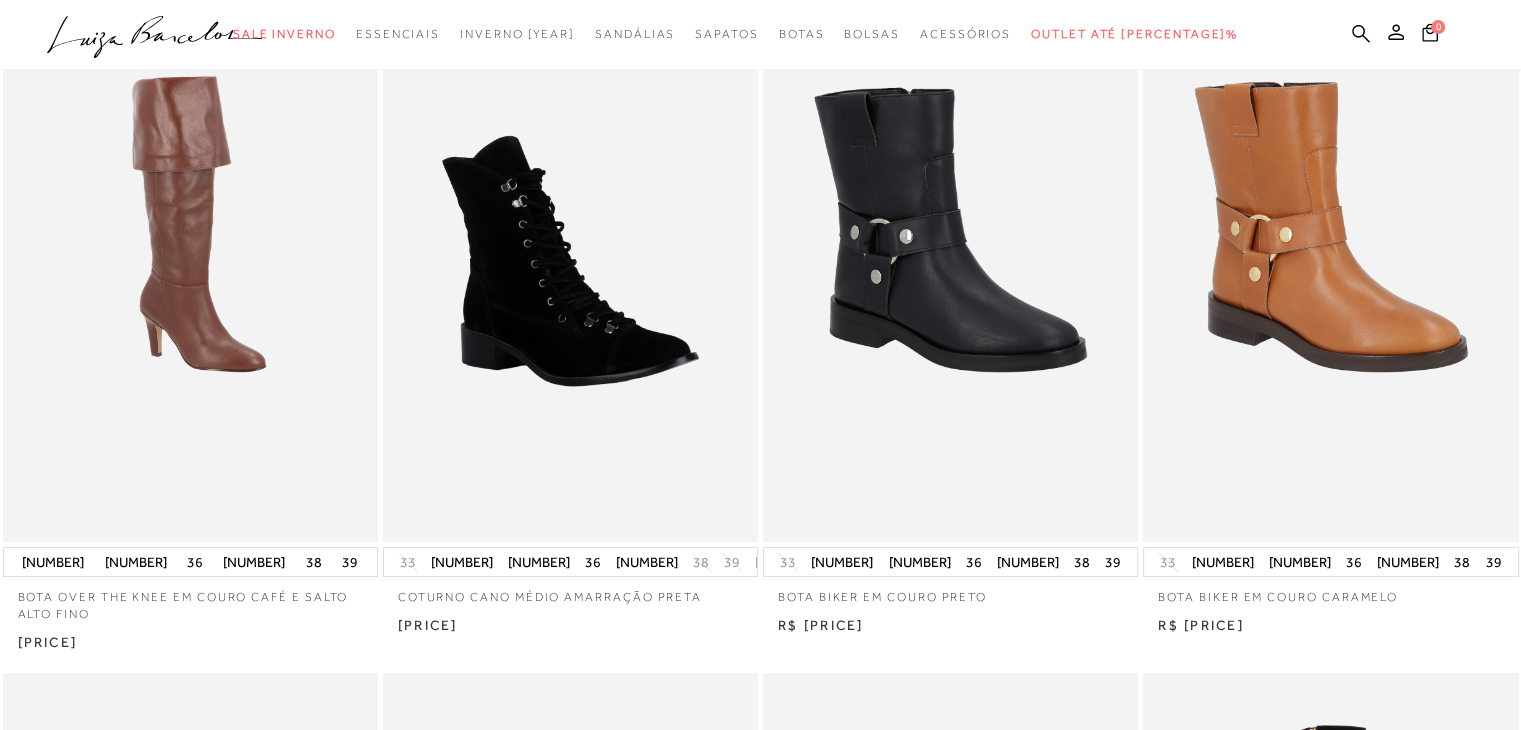 type 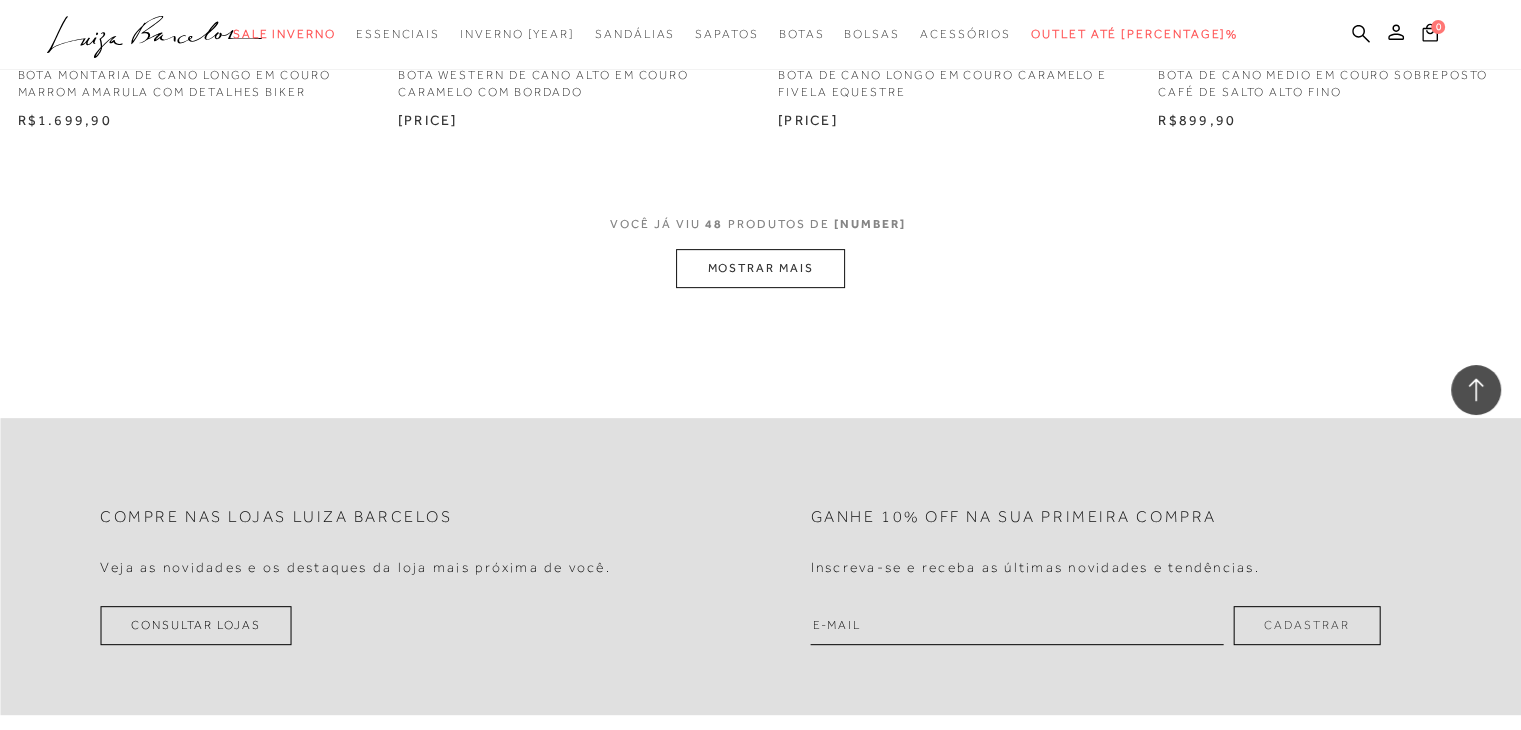 scroll, scrollTop: 8320, scrollLeft: 0, axis: vertical 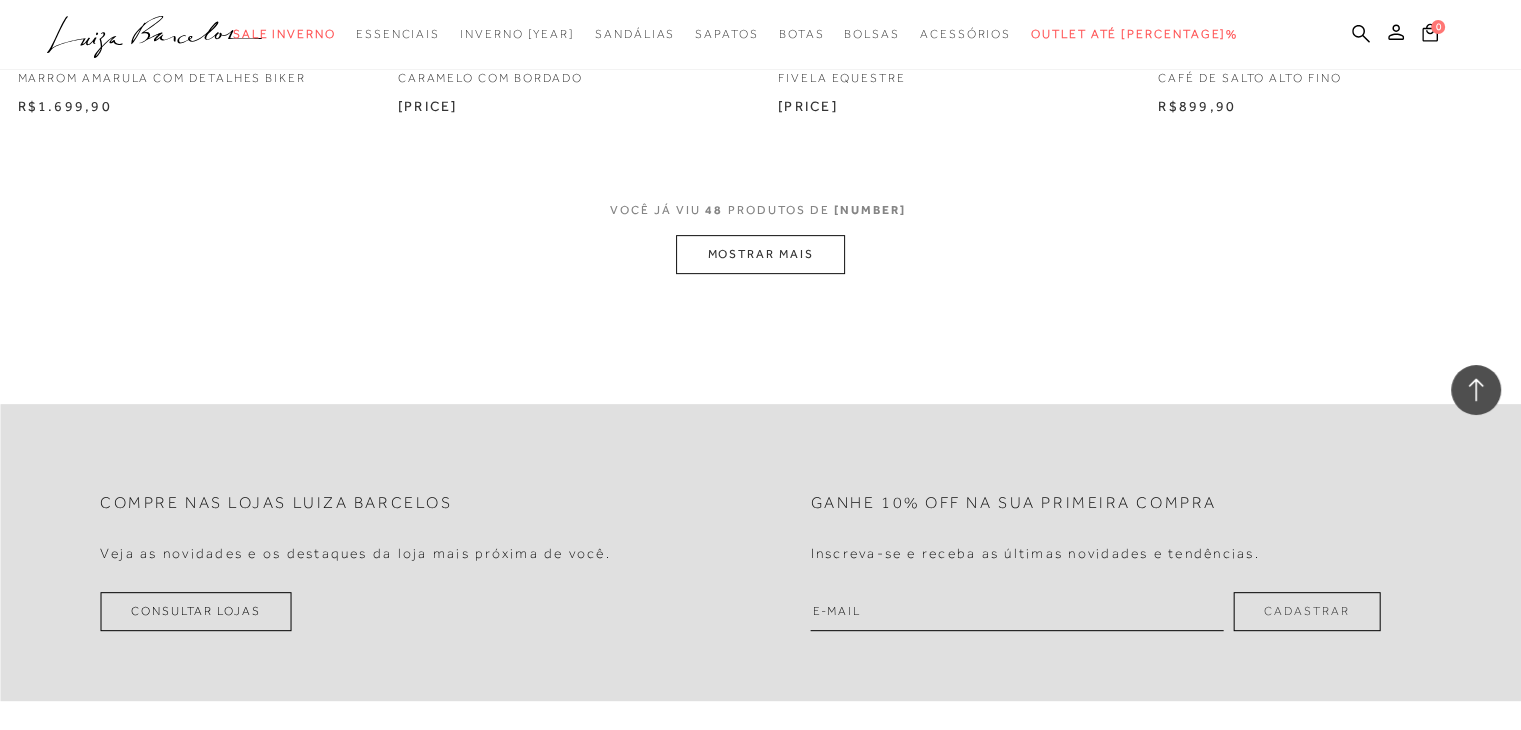 click on "MOSTRAR MAIS" at bounding box center [760, 254] 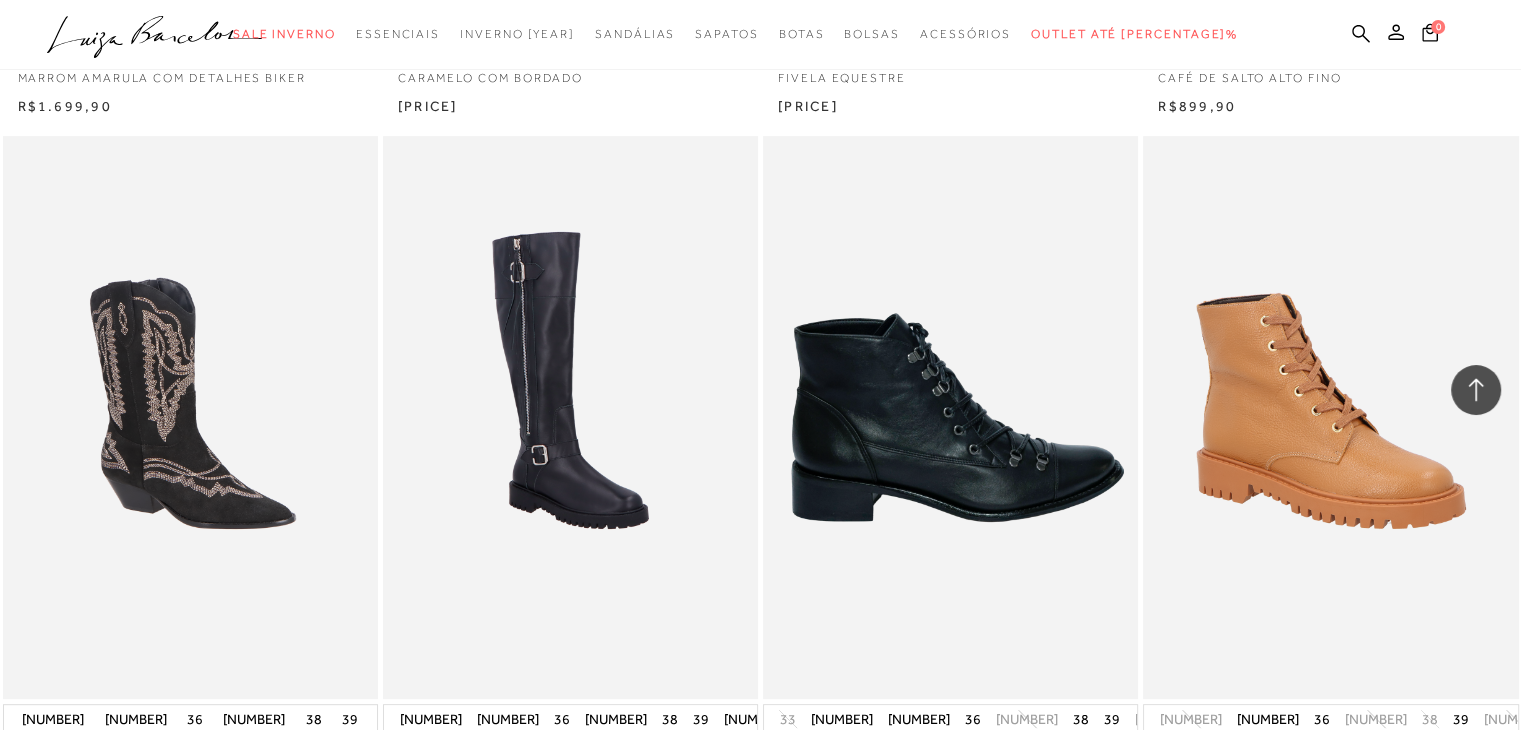 type 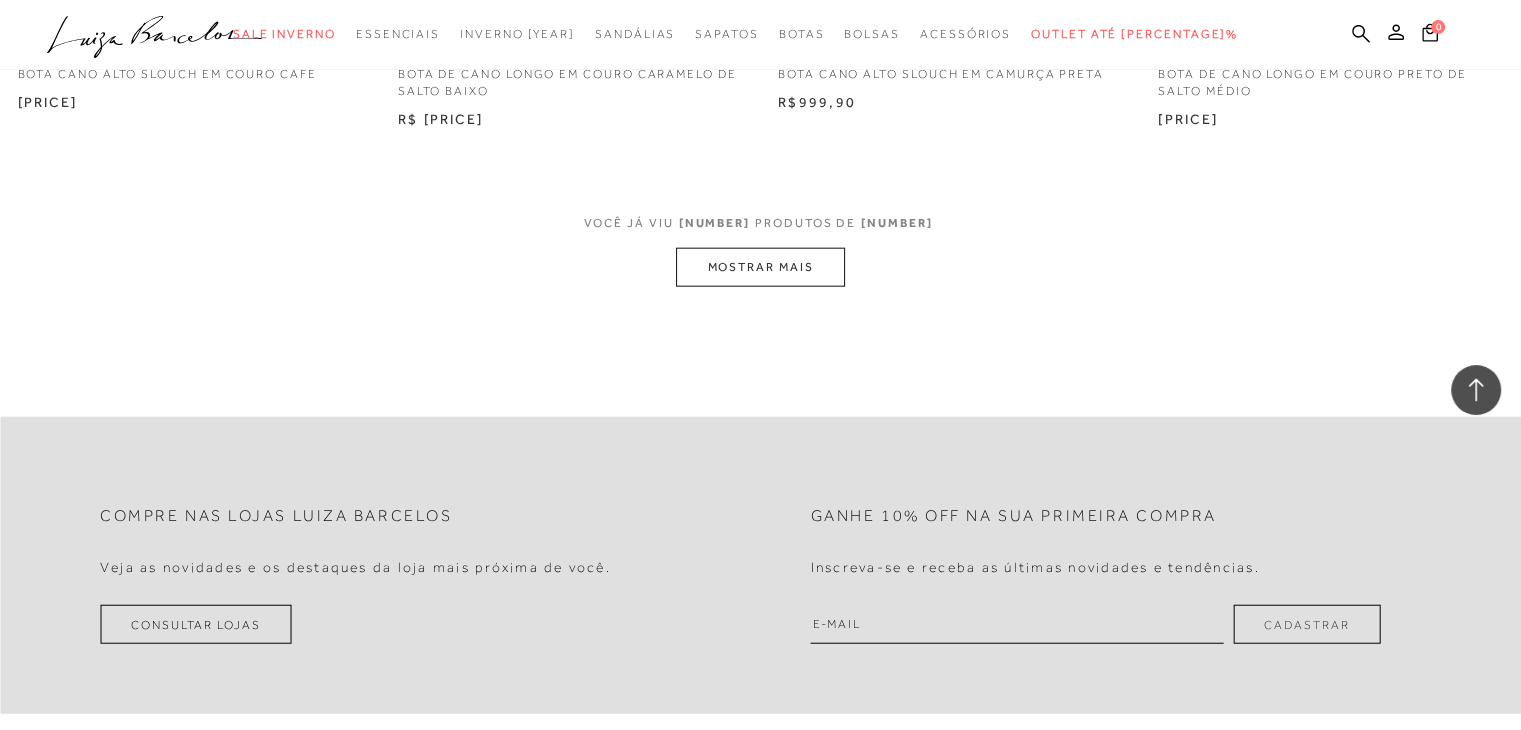 scroll, scrollTop: 12280, scrollLeft: 0, axis: vertical 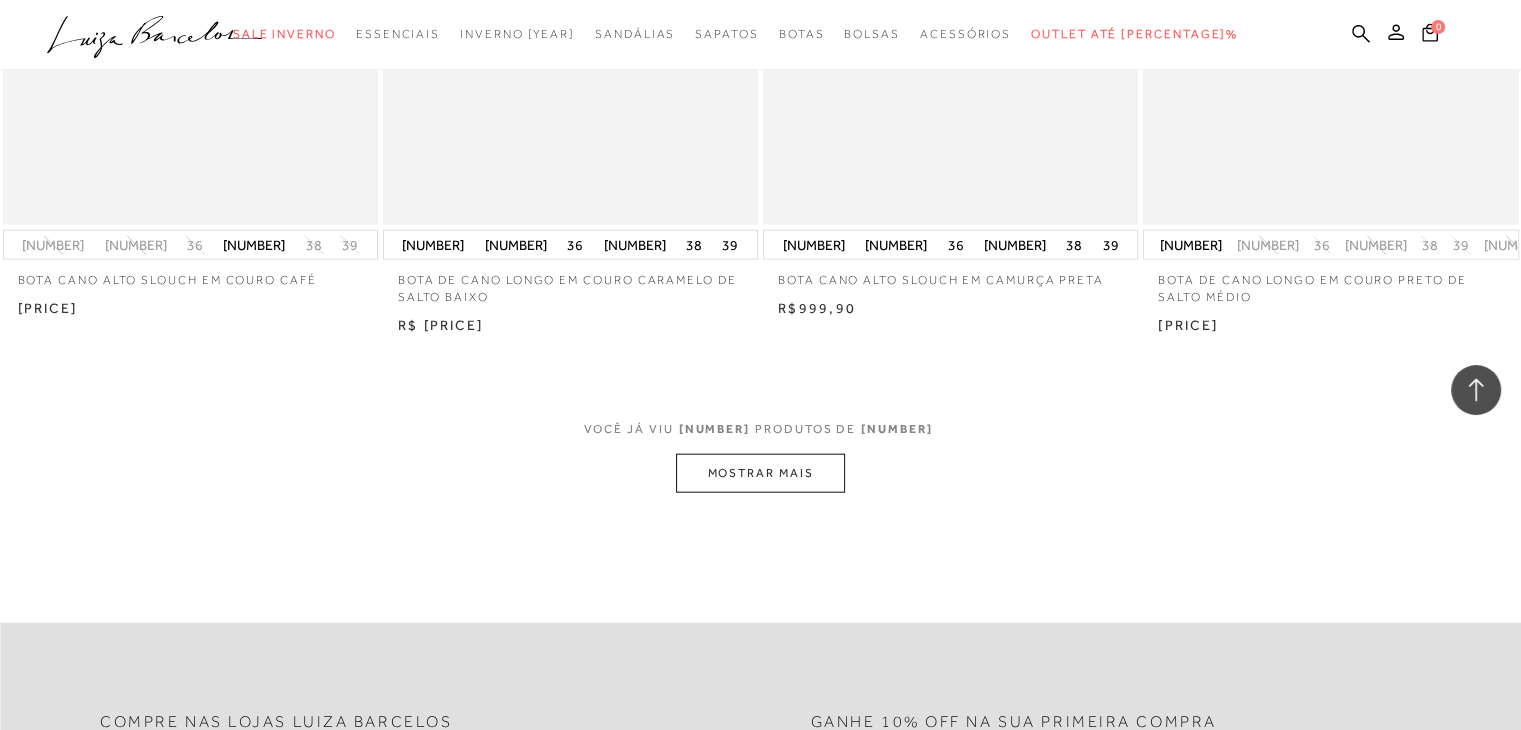 click on "MOSTRAR MAIS" at bounding box center (760, 473) 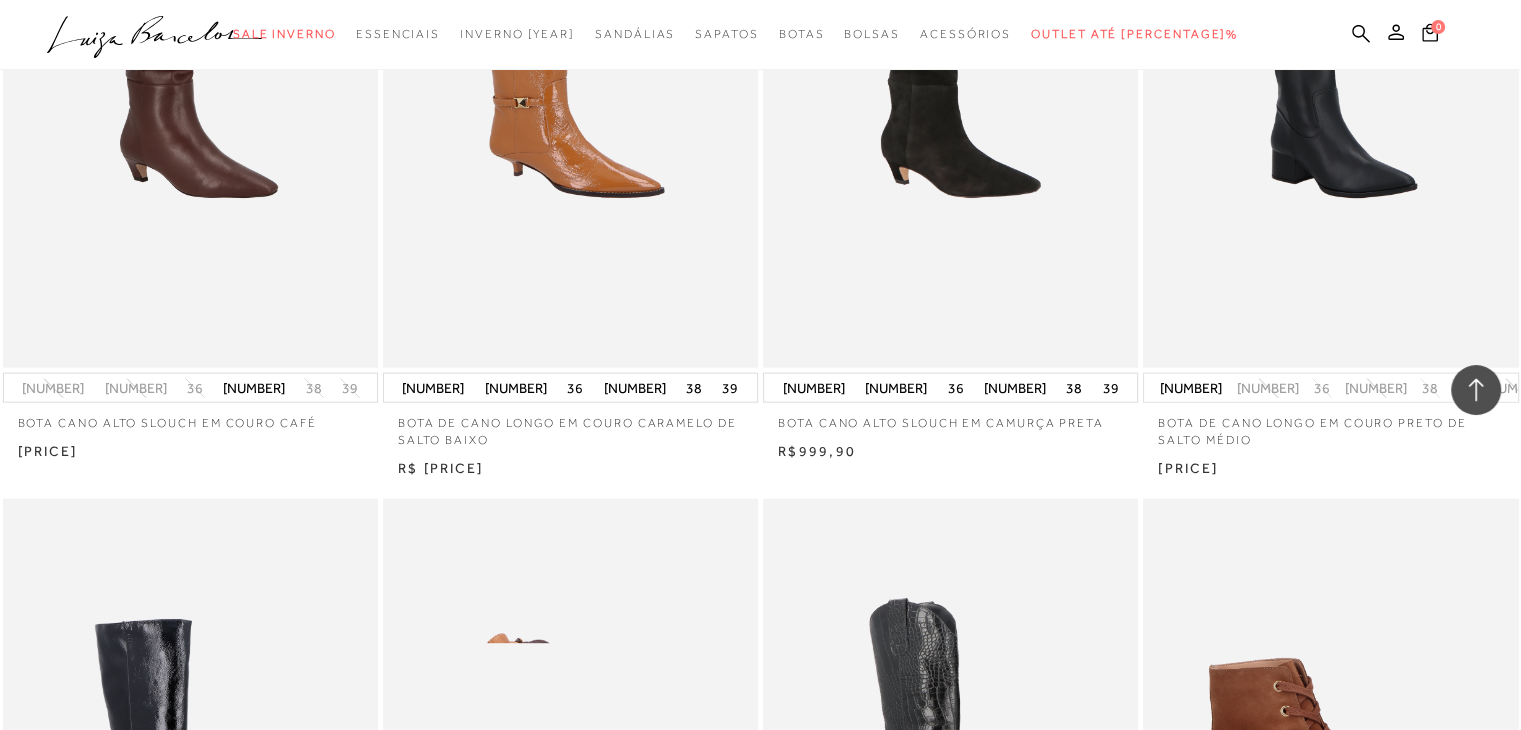 scroll, scrollTop: 12080, scrollLeft: 0, axis: vertical 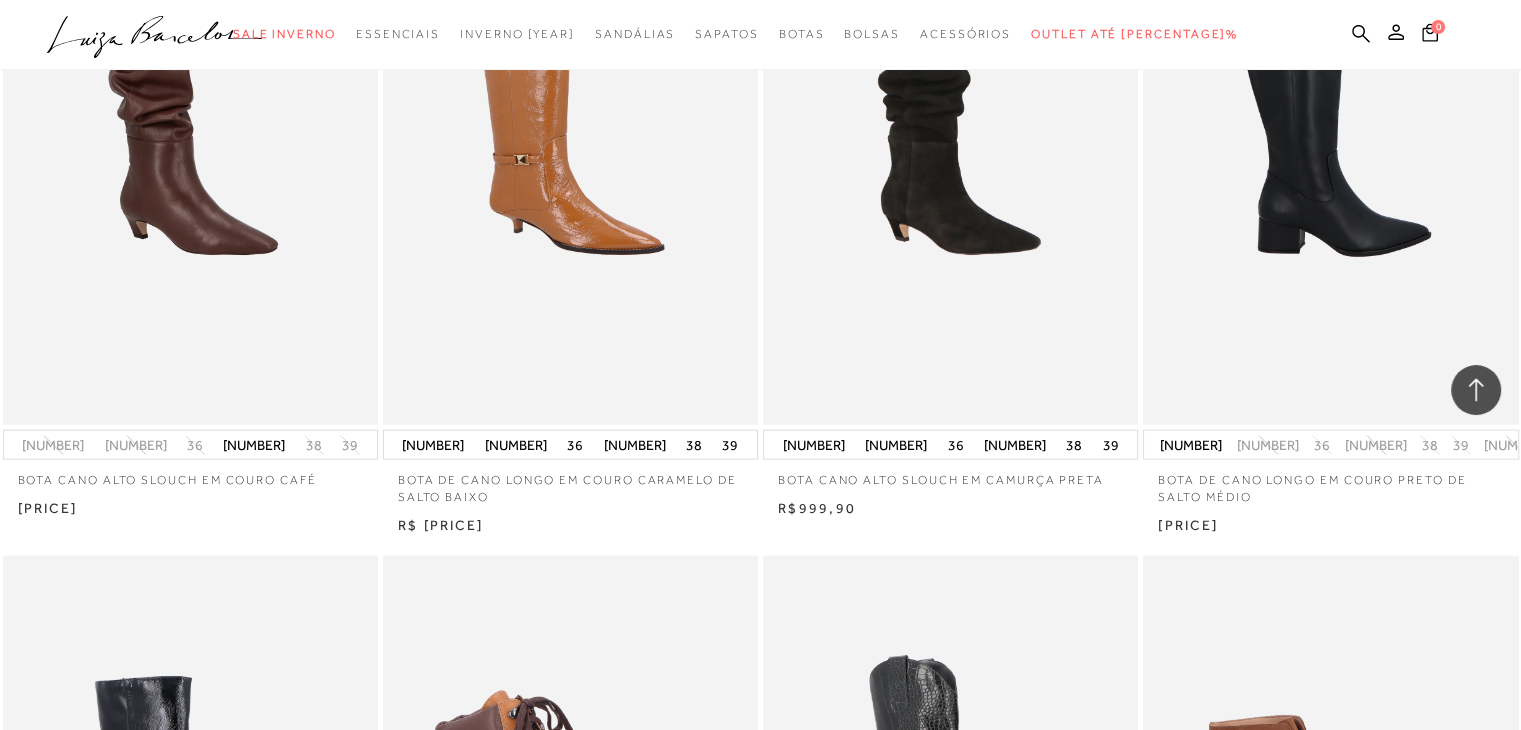 click at bounding box center (1331, 144) 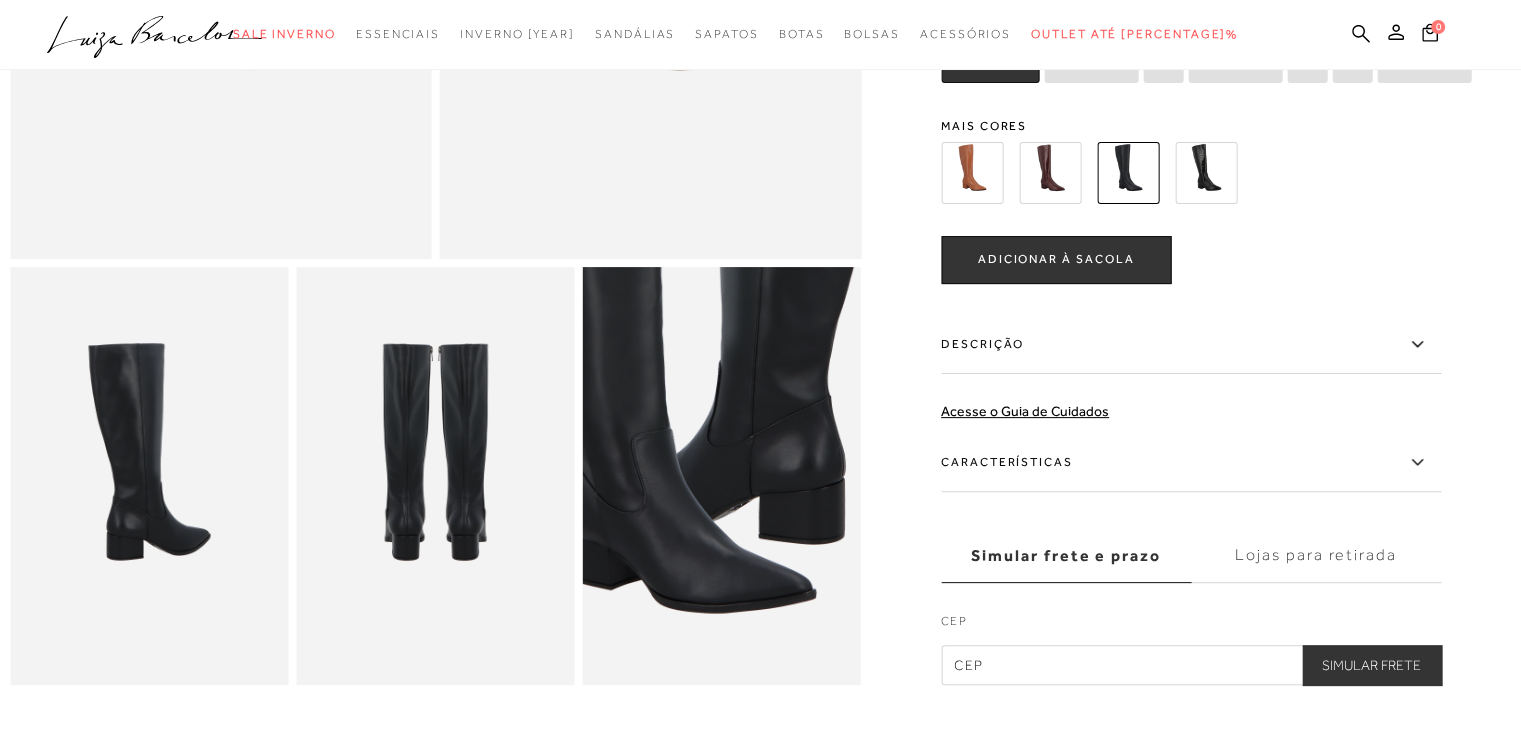 scroll, scrollTop: 520, scrollLeft: 0, axis: vertical 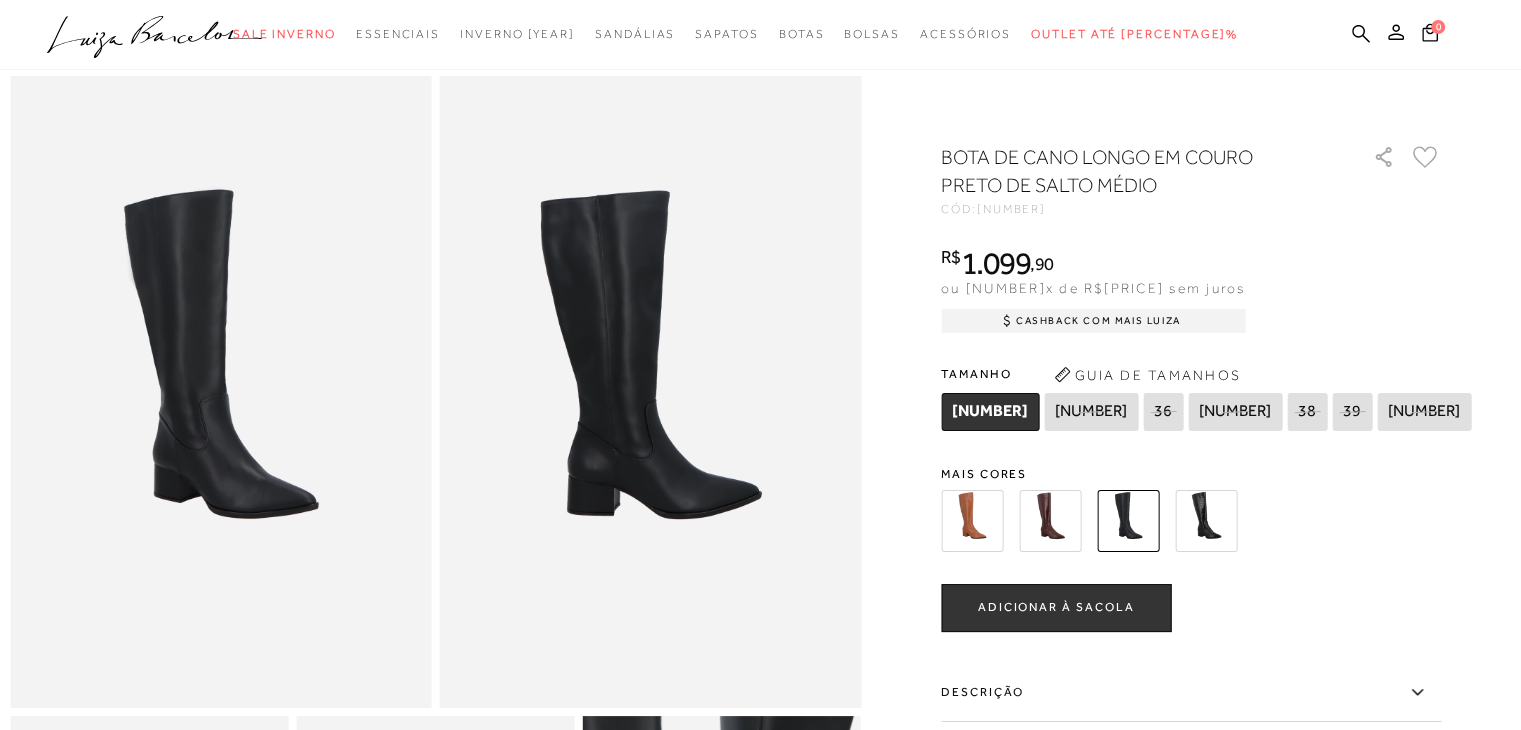 click at bounding box center [972, 521] 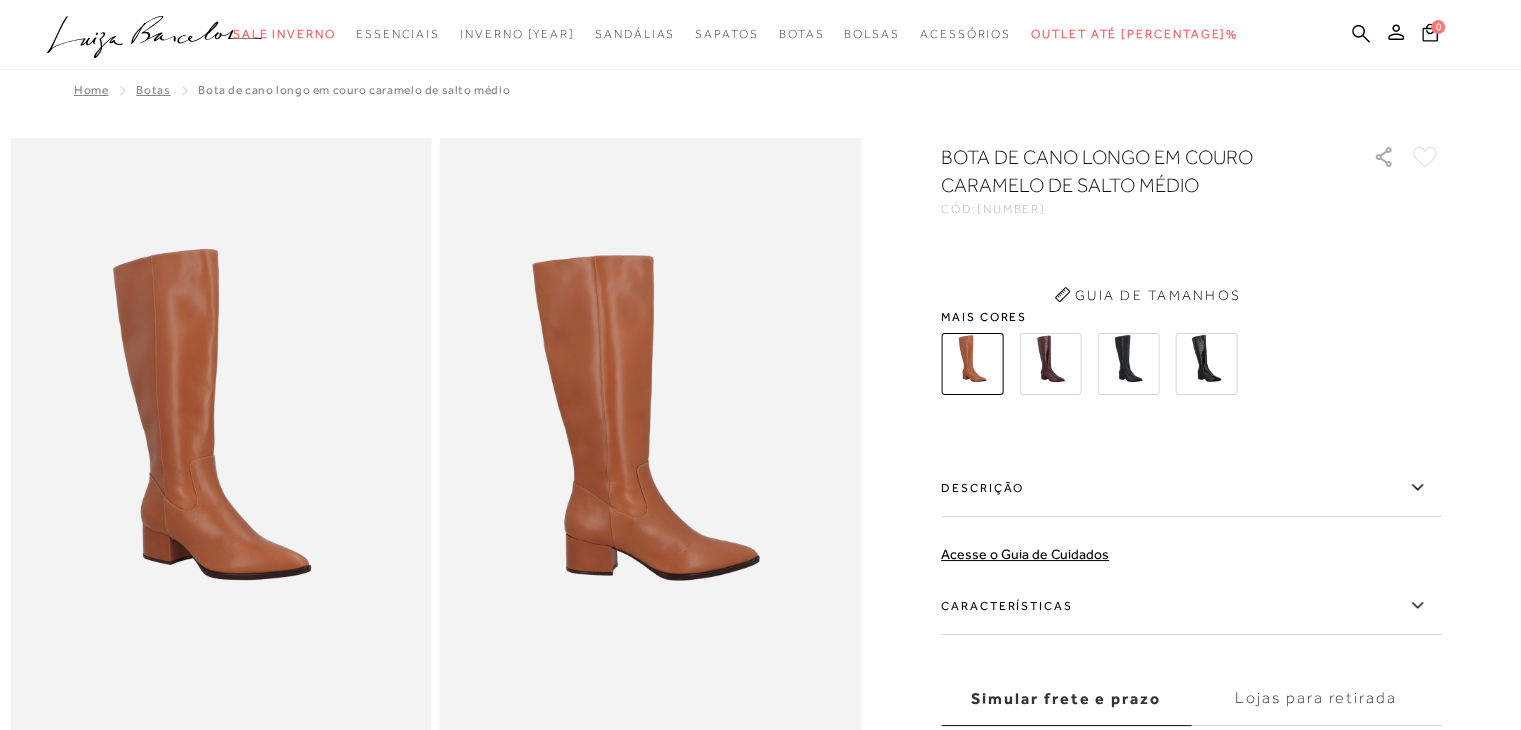 scroll, scrollTop: 0, scrollLeft: 0, axis: both 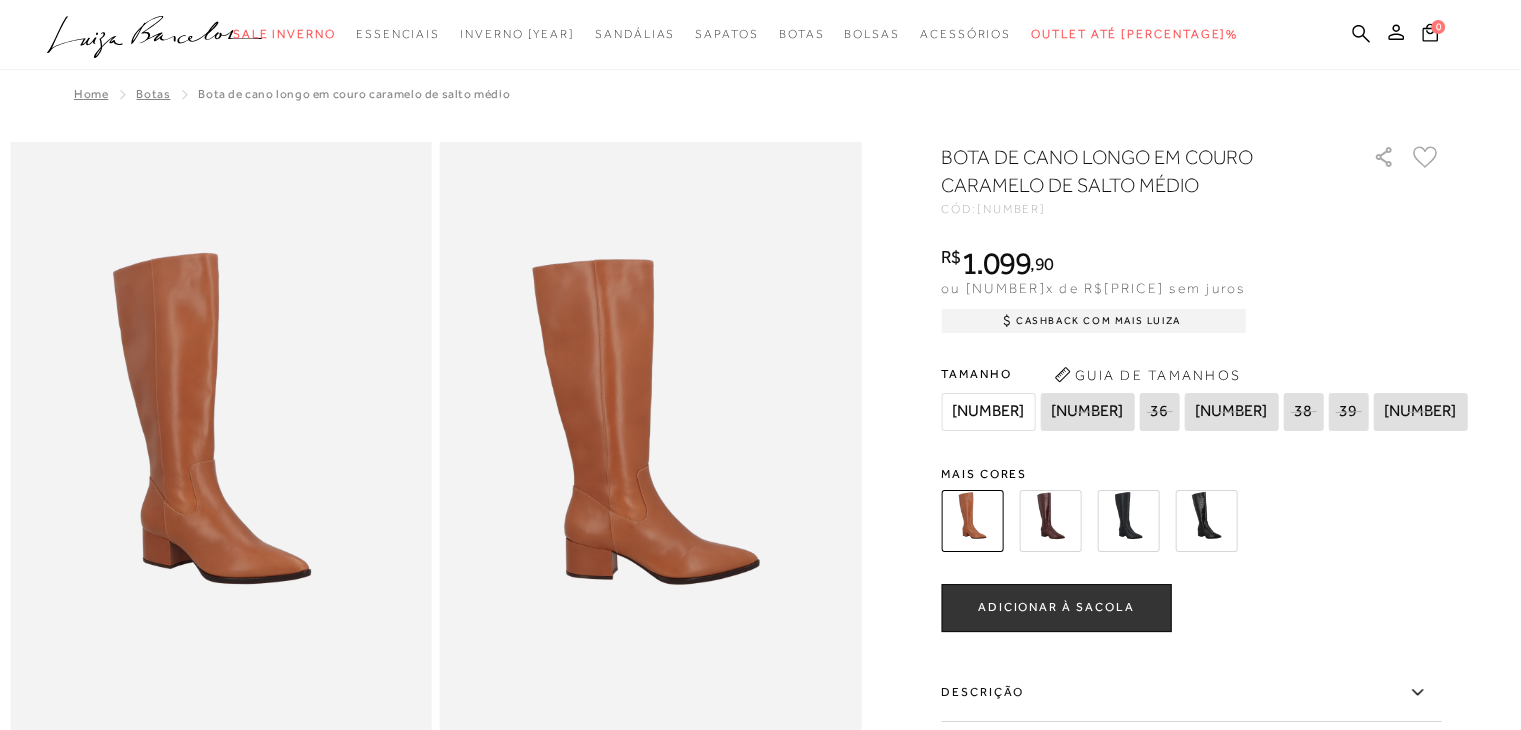 click at bounding box center (1062, 375) 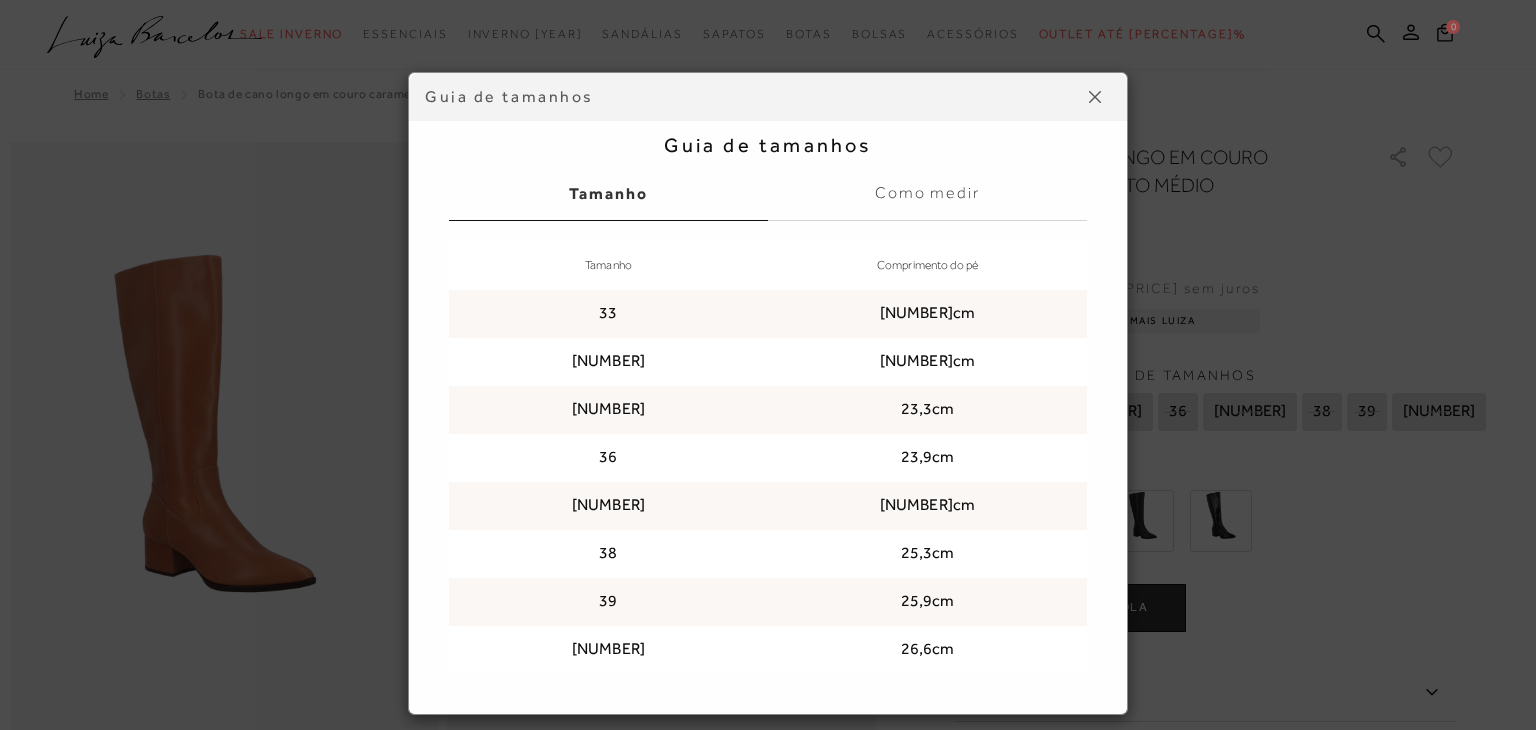 click at bounding box center (1095, 97) 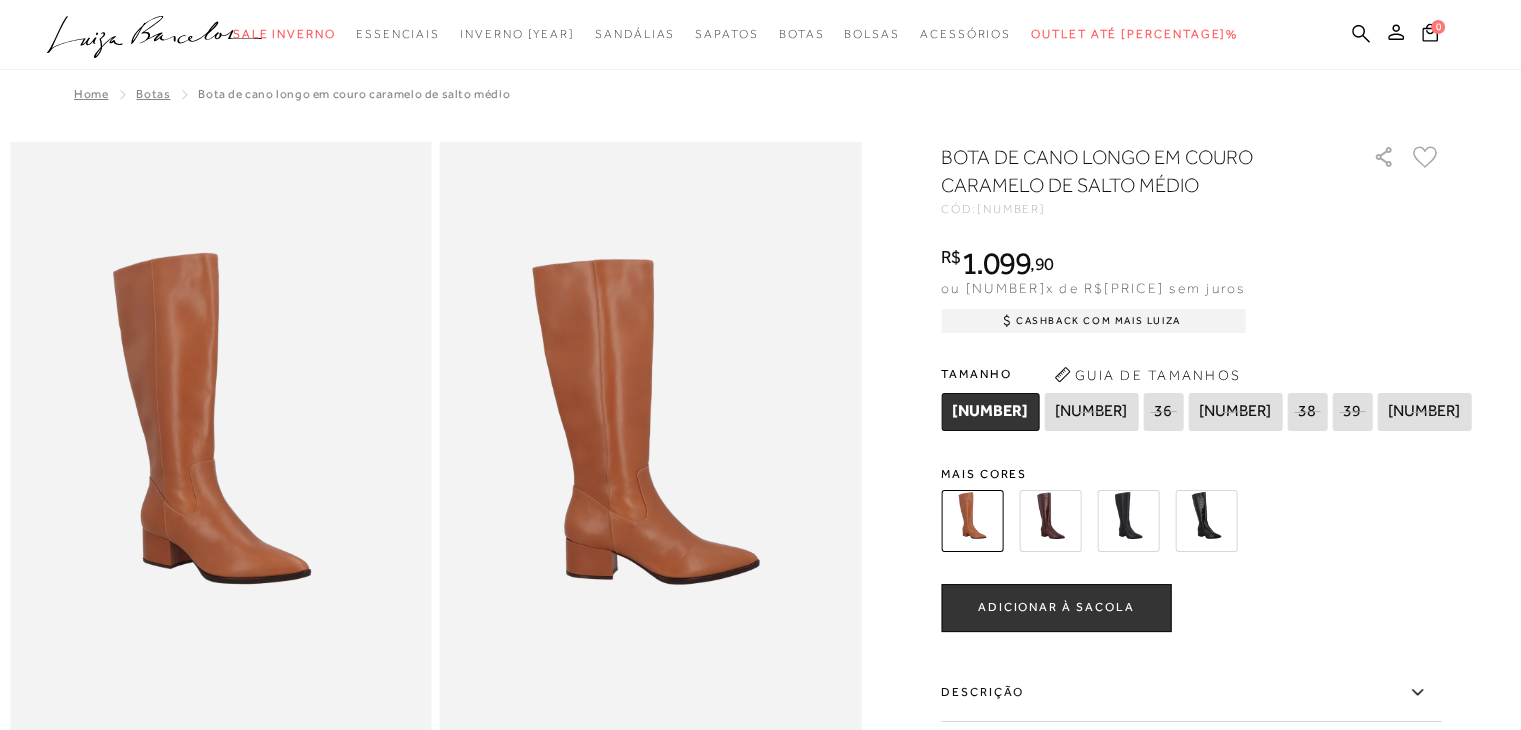 click at bounding box center (1050, 521) 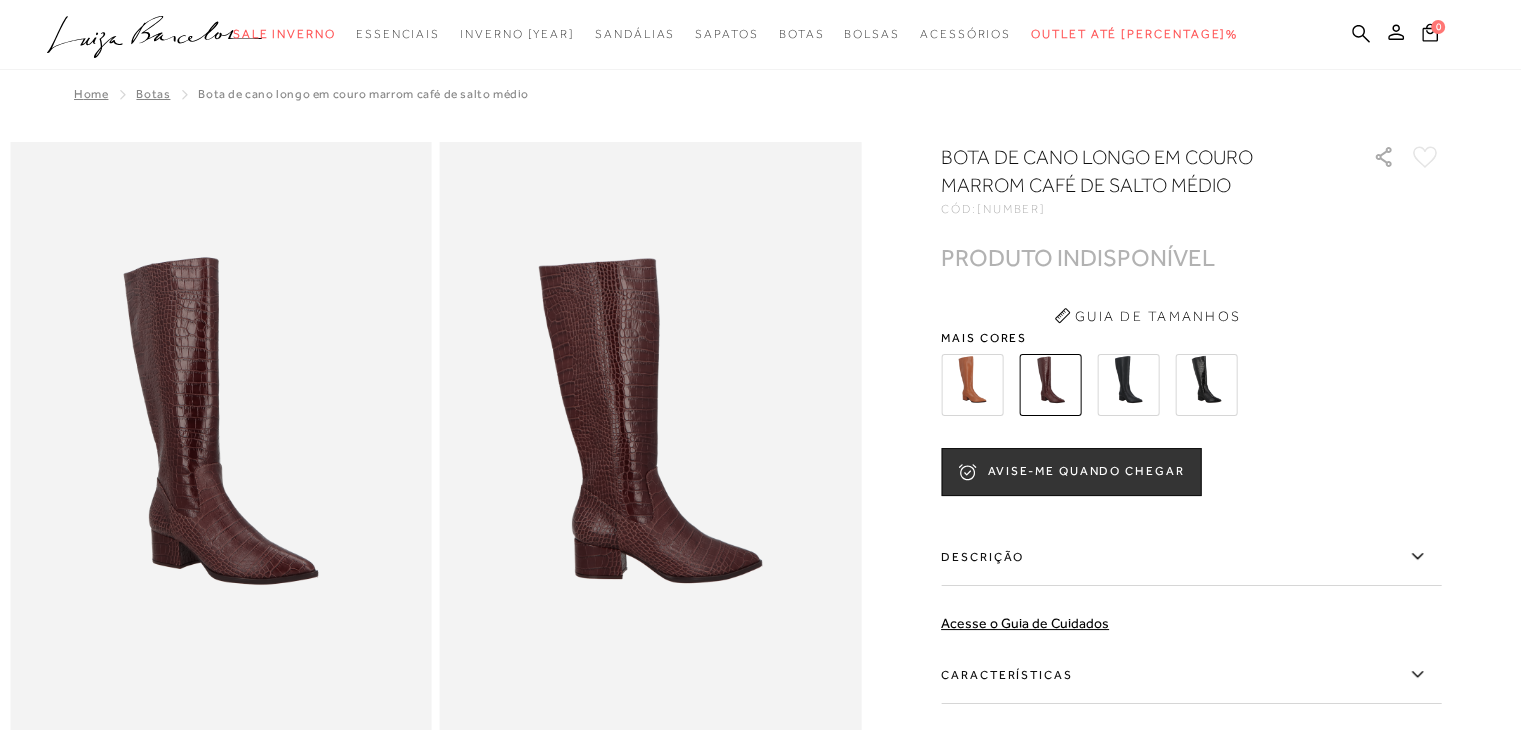 click at bounding box center [1128, 385] 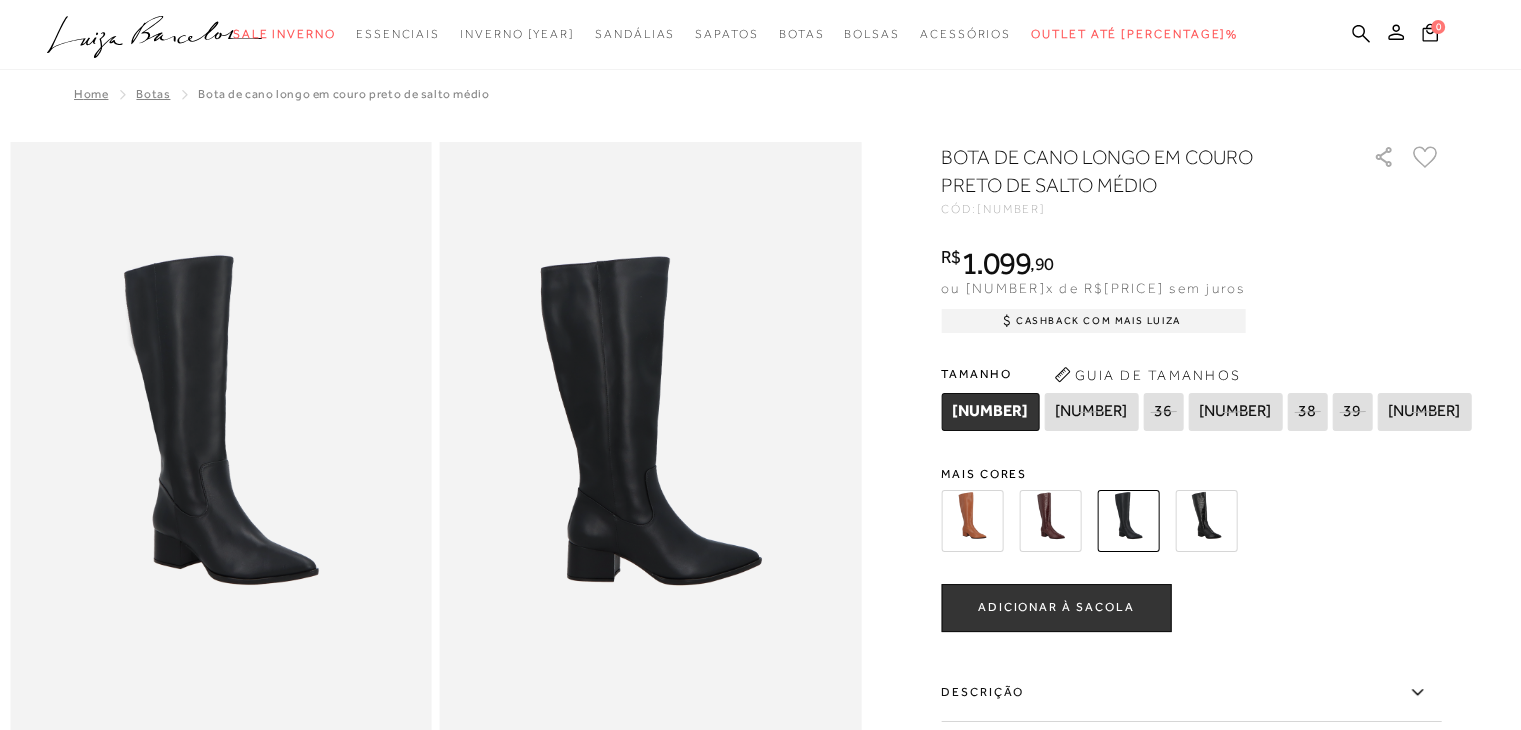 click at bounding box center [1206, 521] 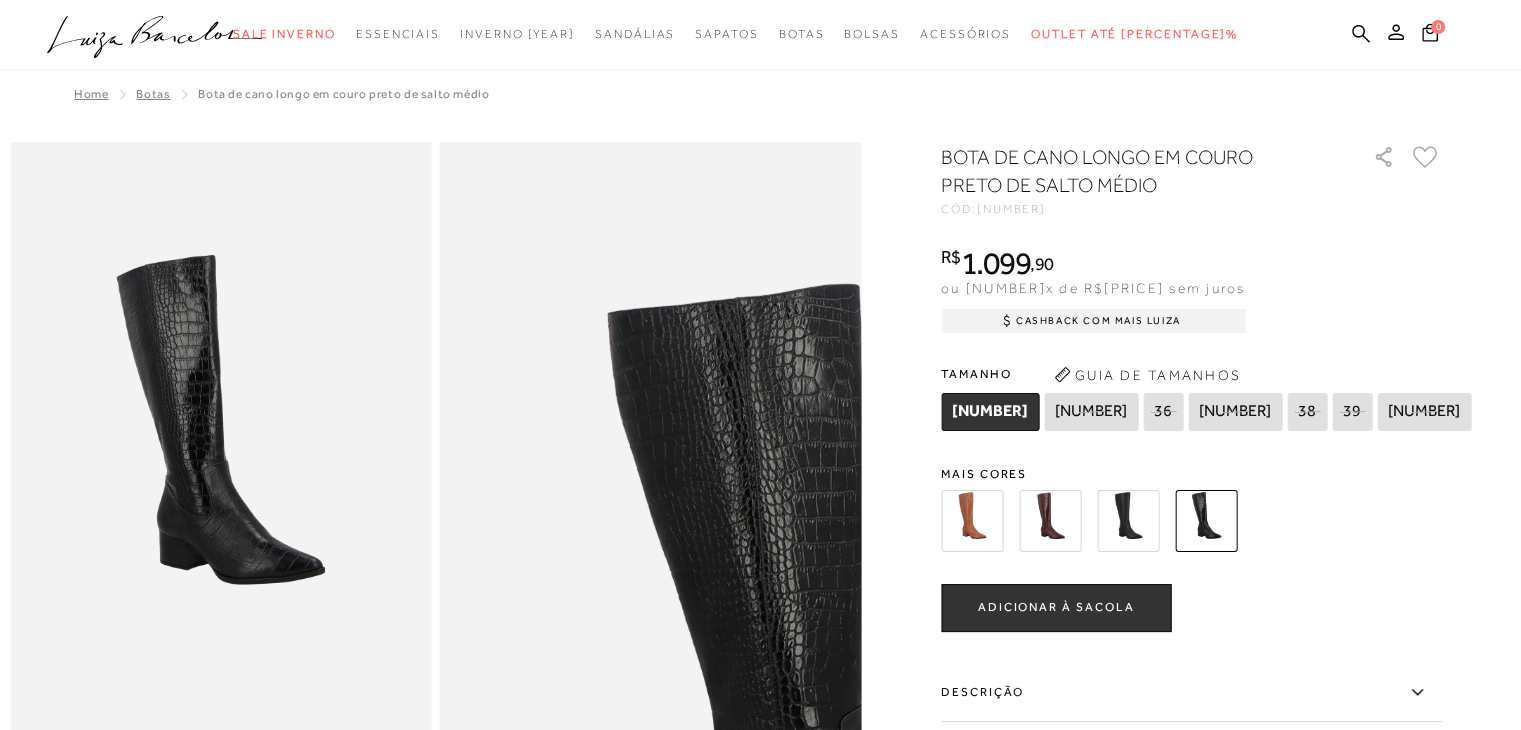 scroll, scrollTop: 0, scrollLeft: 0, axis: both 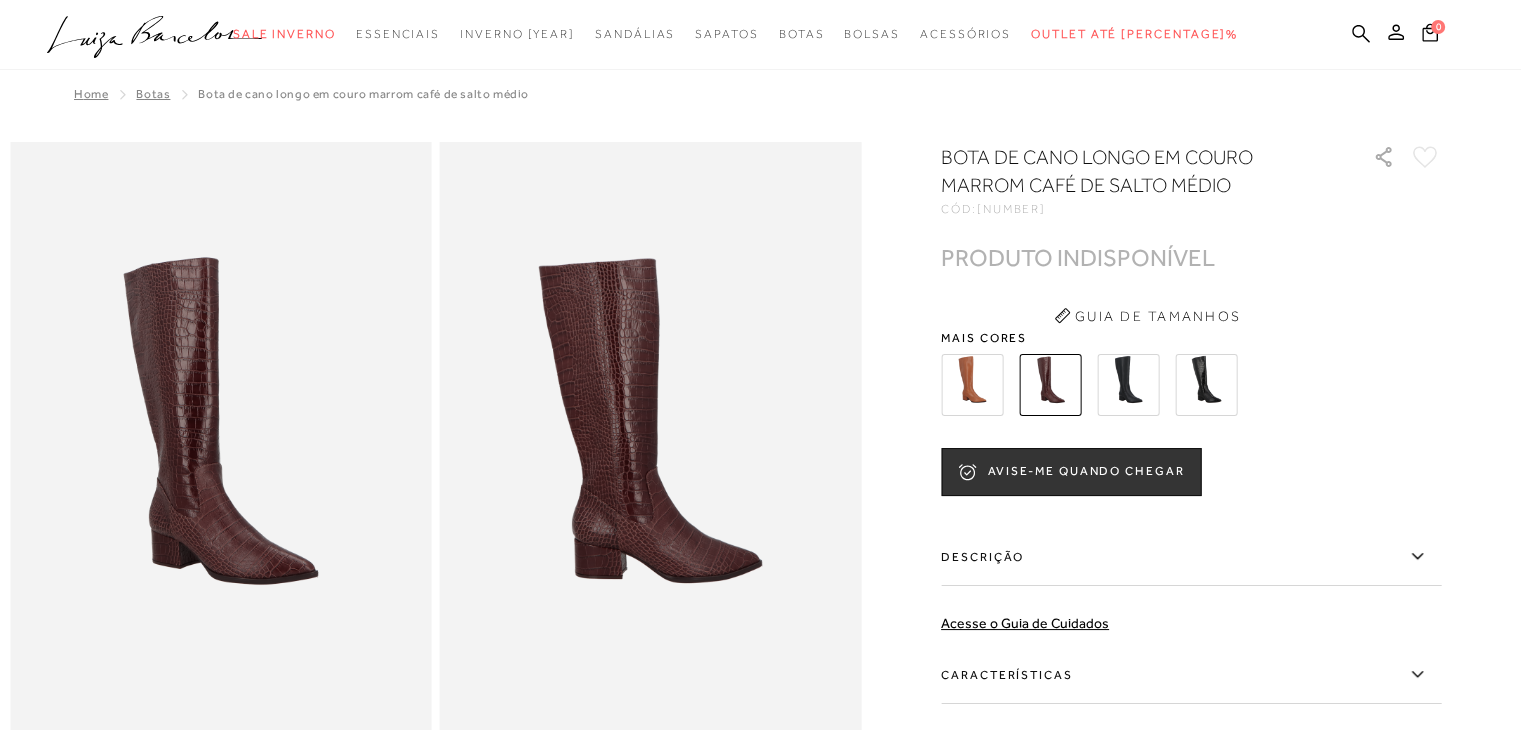 click on "BOTA DE CANO LONGO EM COURO MARROM CAFÉ DE SALTO MÉDIO
CÓD:
[PRODUCT_CODE]
×
É necessário selecionar um tamanho para adicionar o produto como favorito.
PRODUTO INDISPONÍVEL
PRODUTO INDISPONÍVEL
Tamanho" at bounding box center [1191, 520] 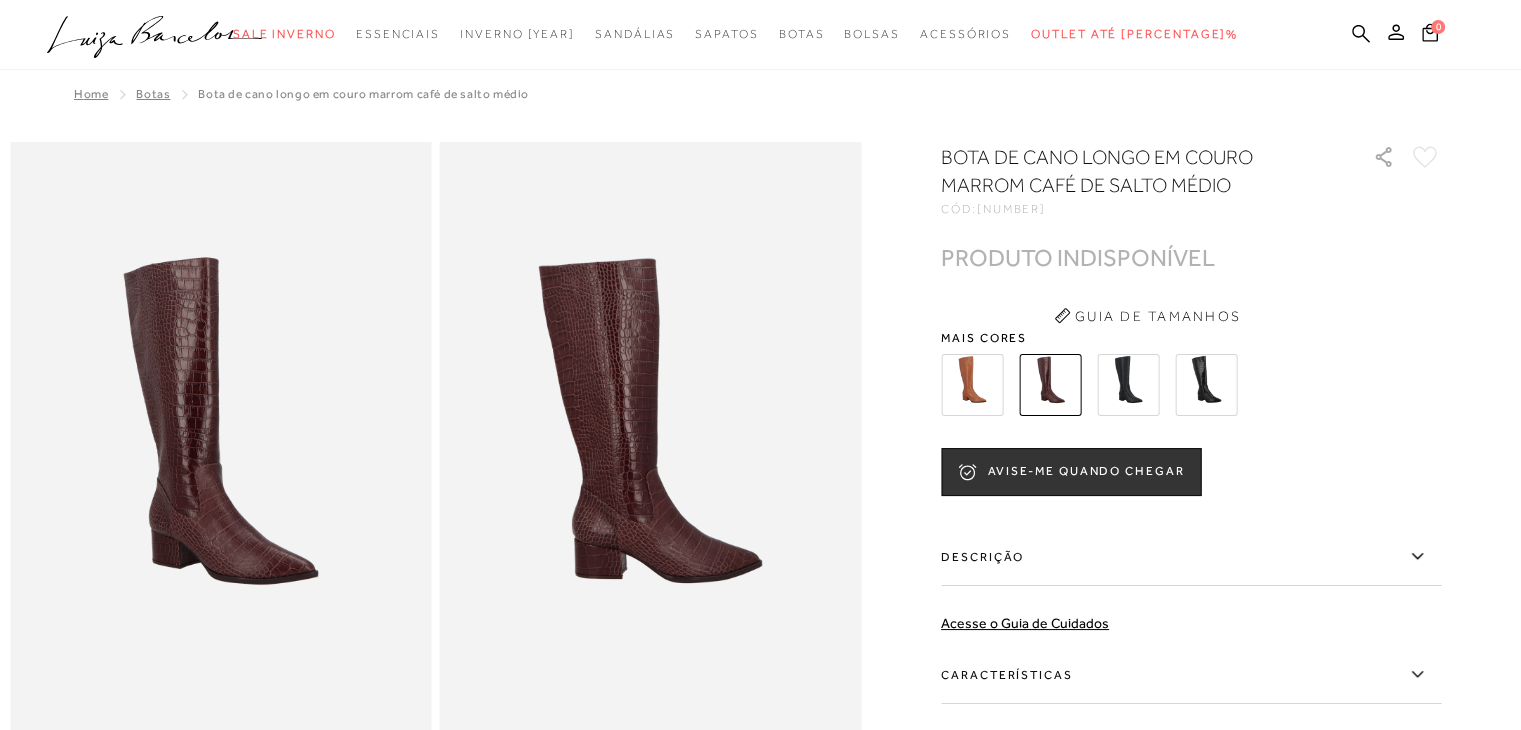 scroll, scrollTop: 66, scrollLeft: 0, axis: vertical 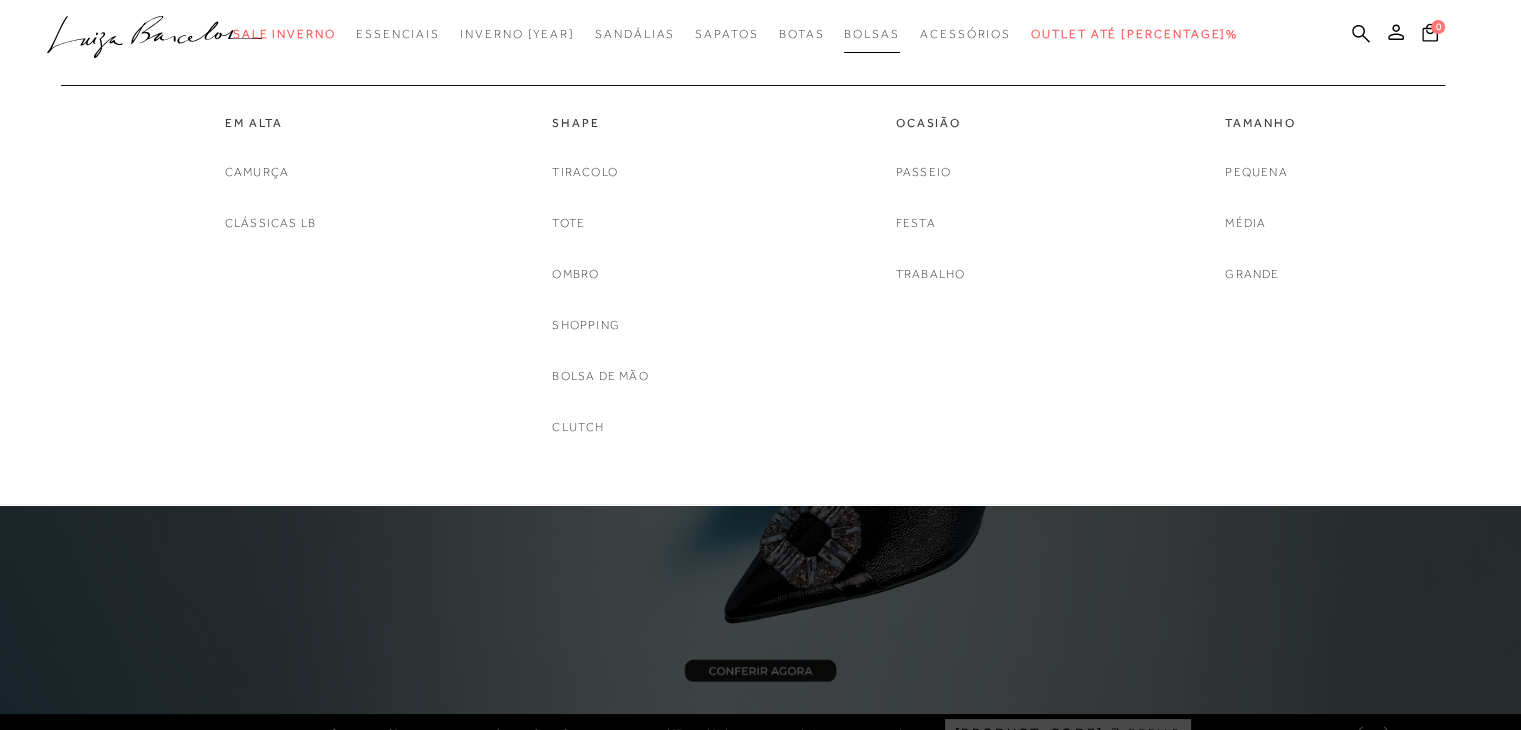 click on "Bolsas" at bounding box center (872, 34) 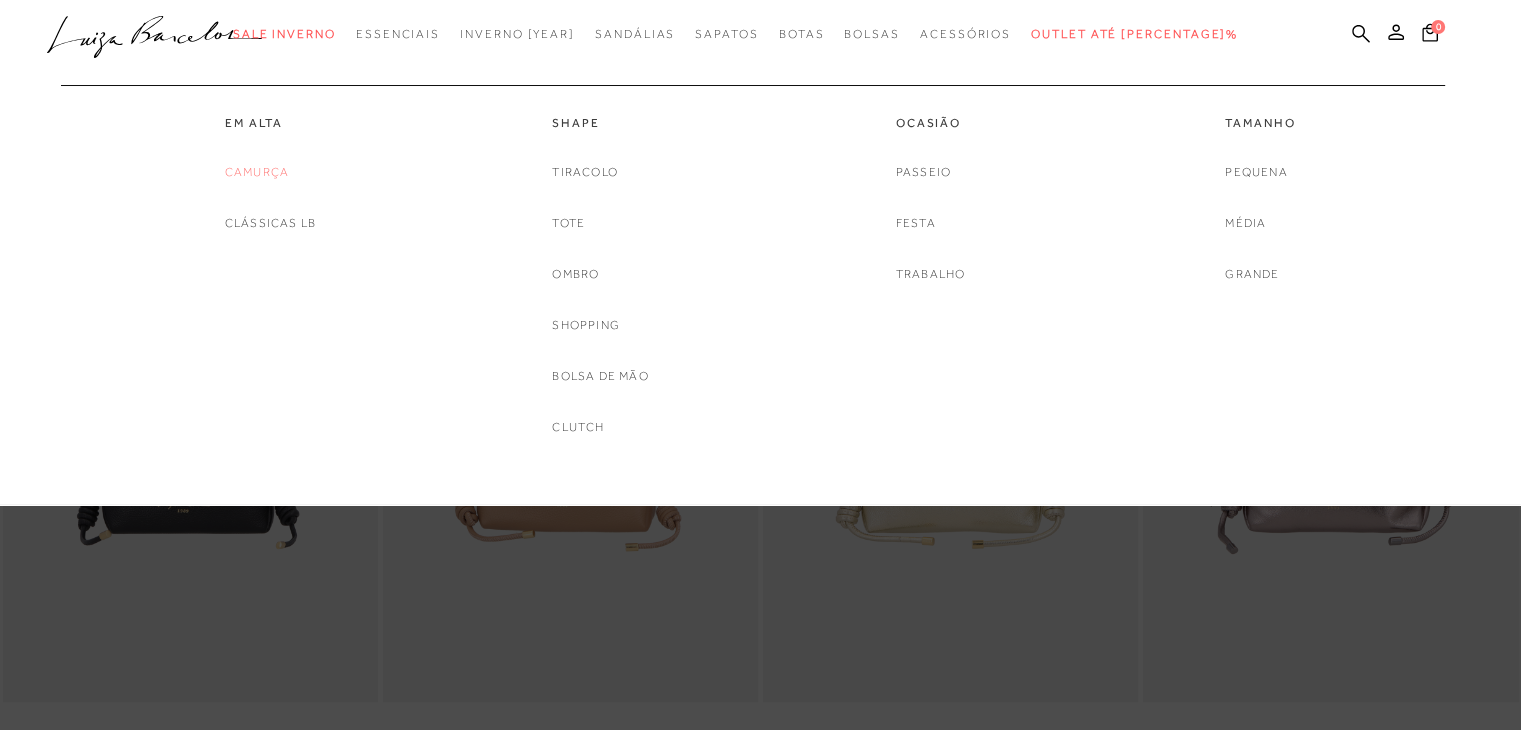 click on "Camurça" at bounding box center [257, 172] 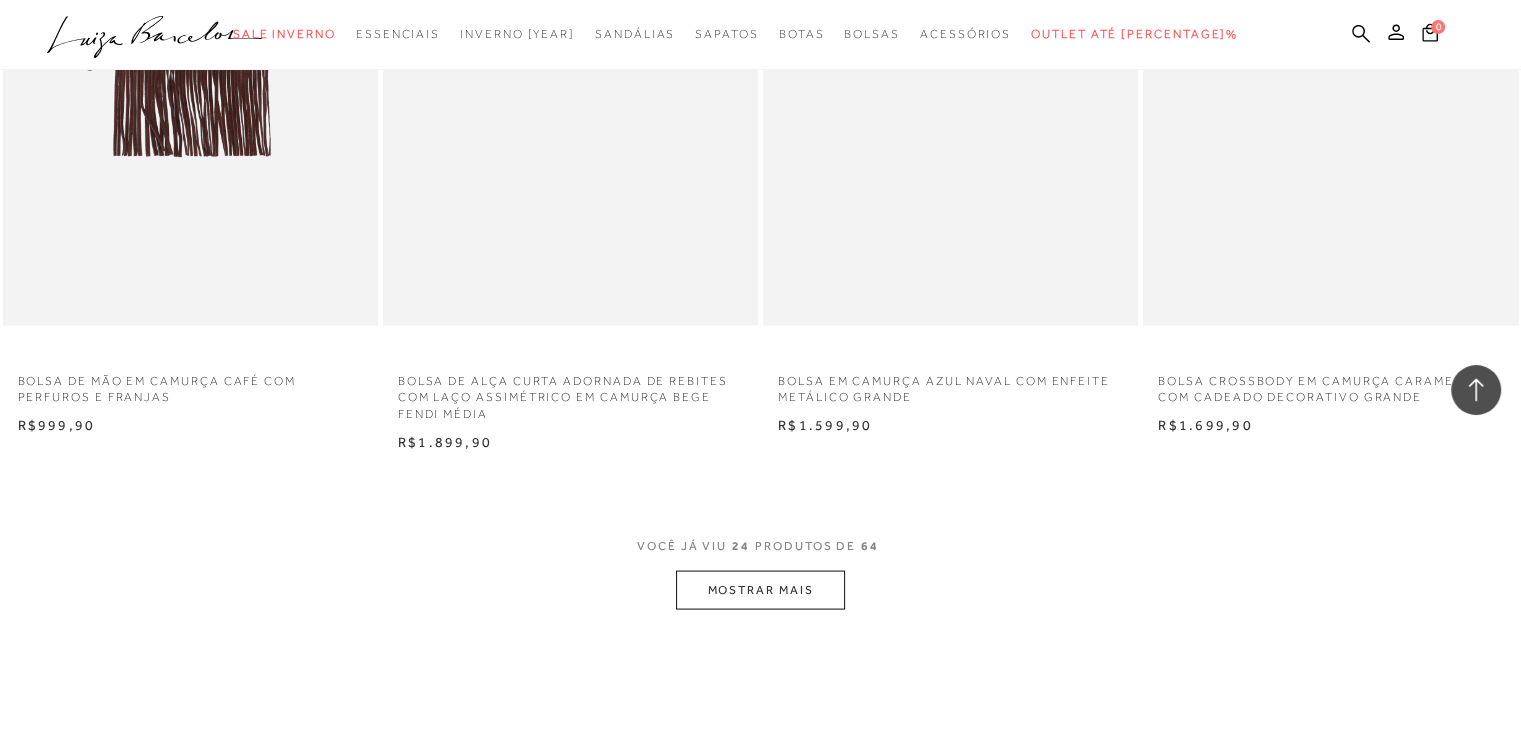 scroll, scrollTop: 4000, scrollLeft: 0, axis: vertical 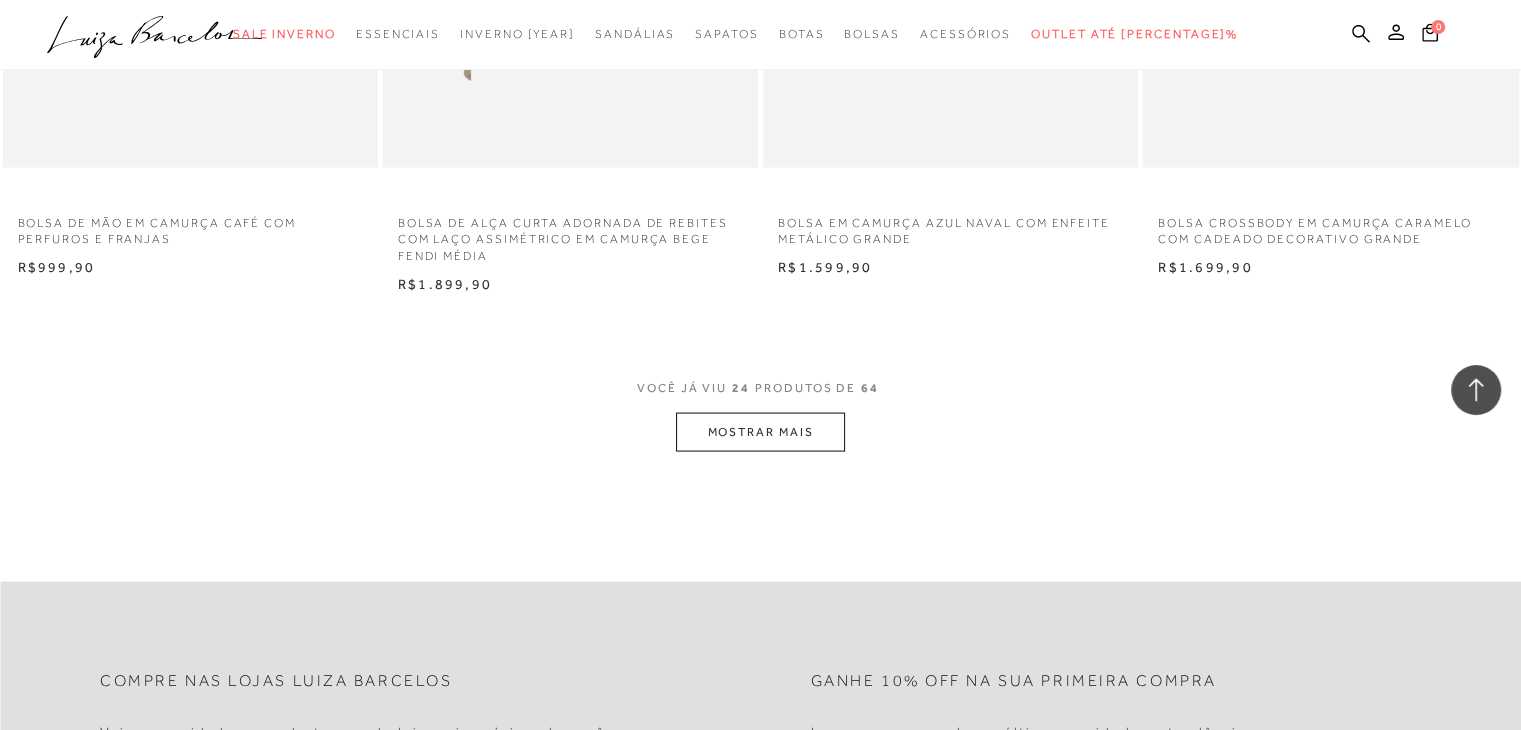 click on "MOSTRAR MAIS" at bounding box center (760, 432) 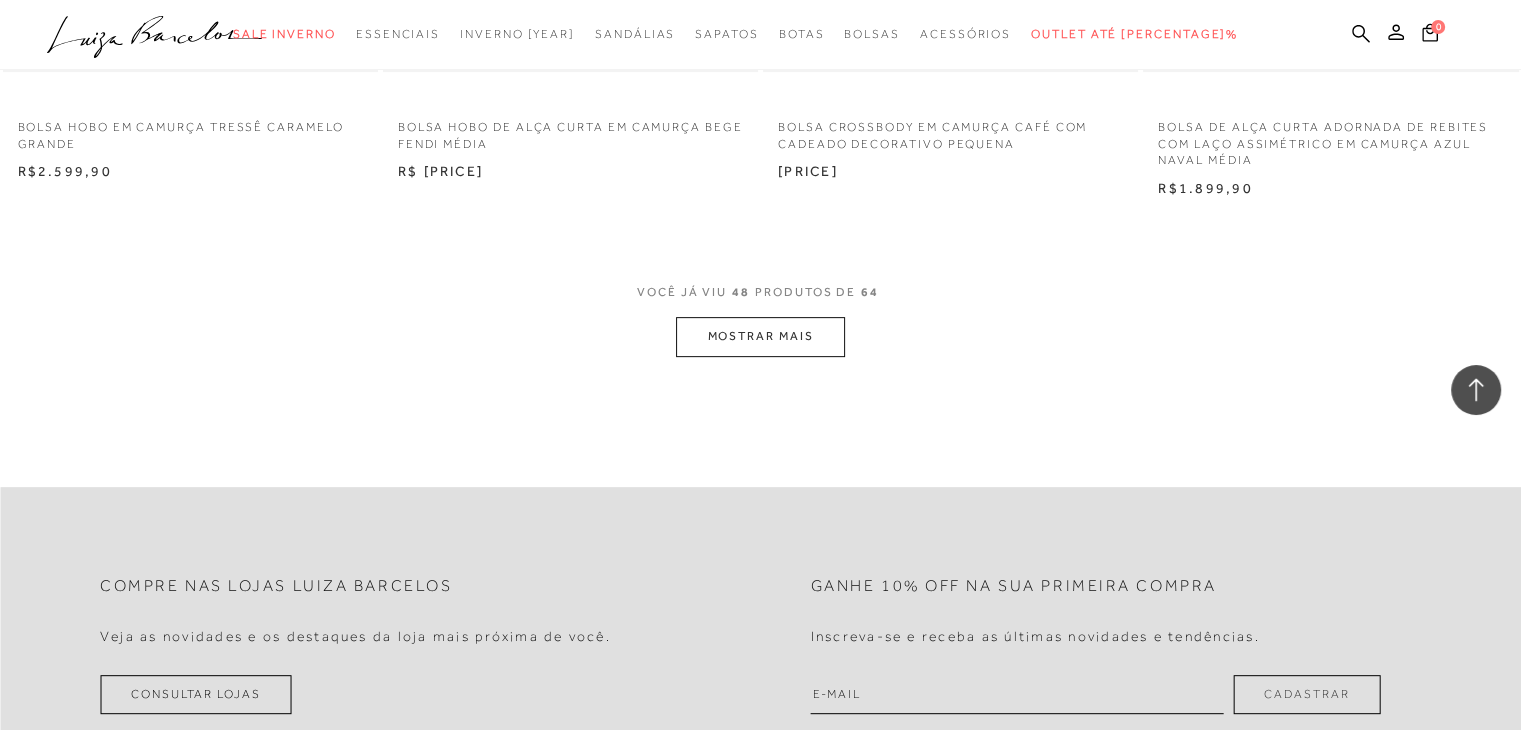 scroll, scrollTop: 8300, scrollLeft: 0, axis: vertical 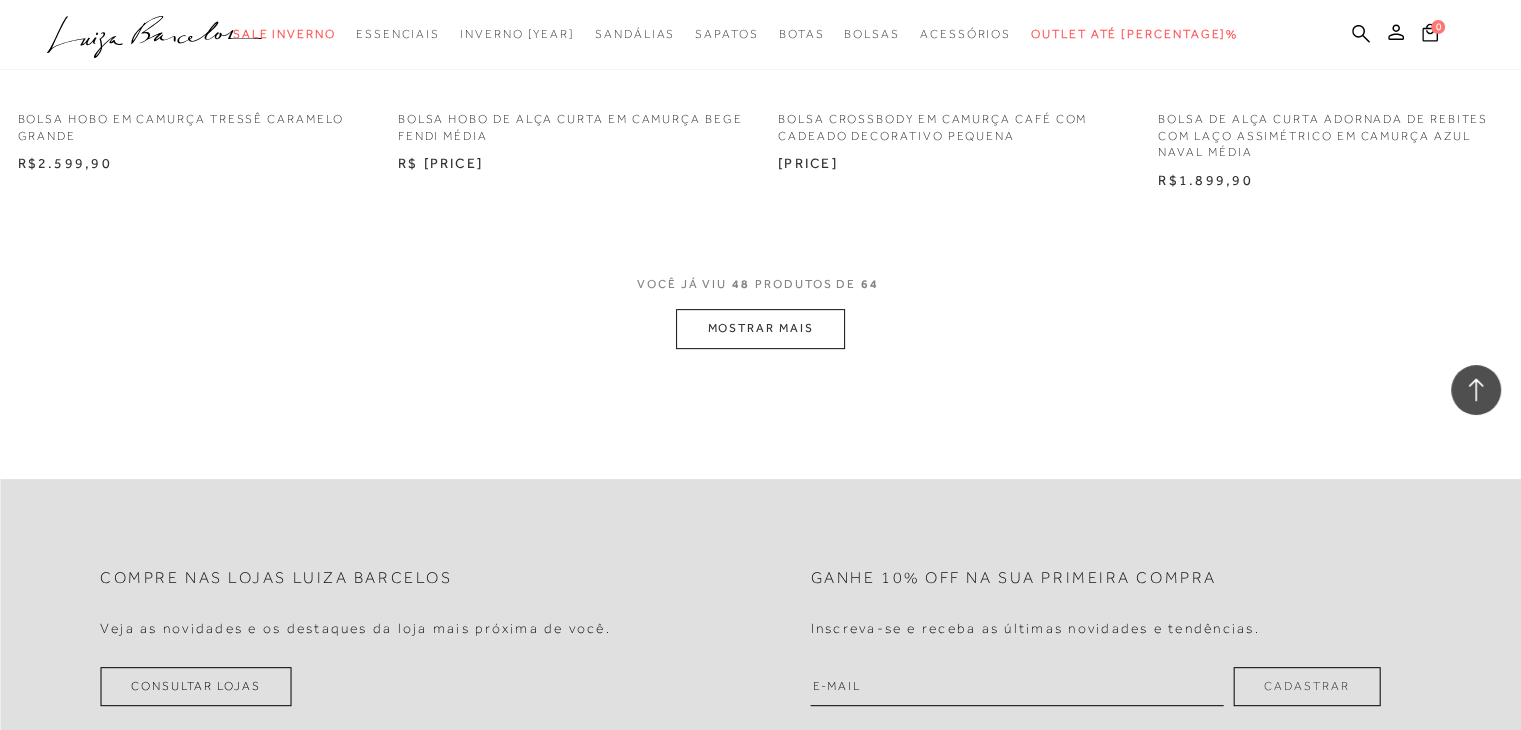 click on "MOSTRAR MAIS" at bounding box center (760, 328) 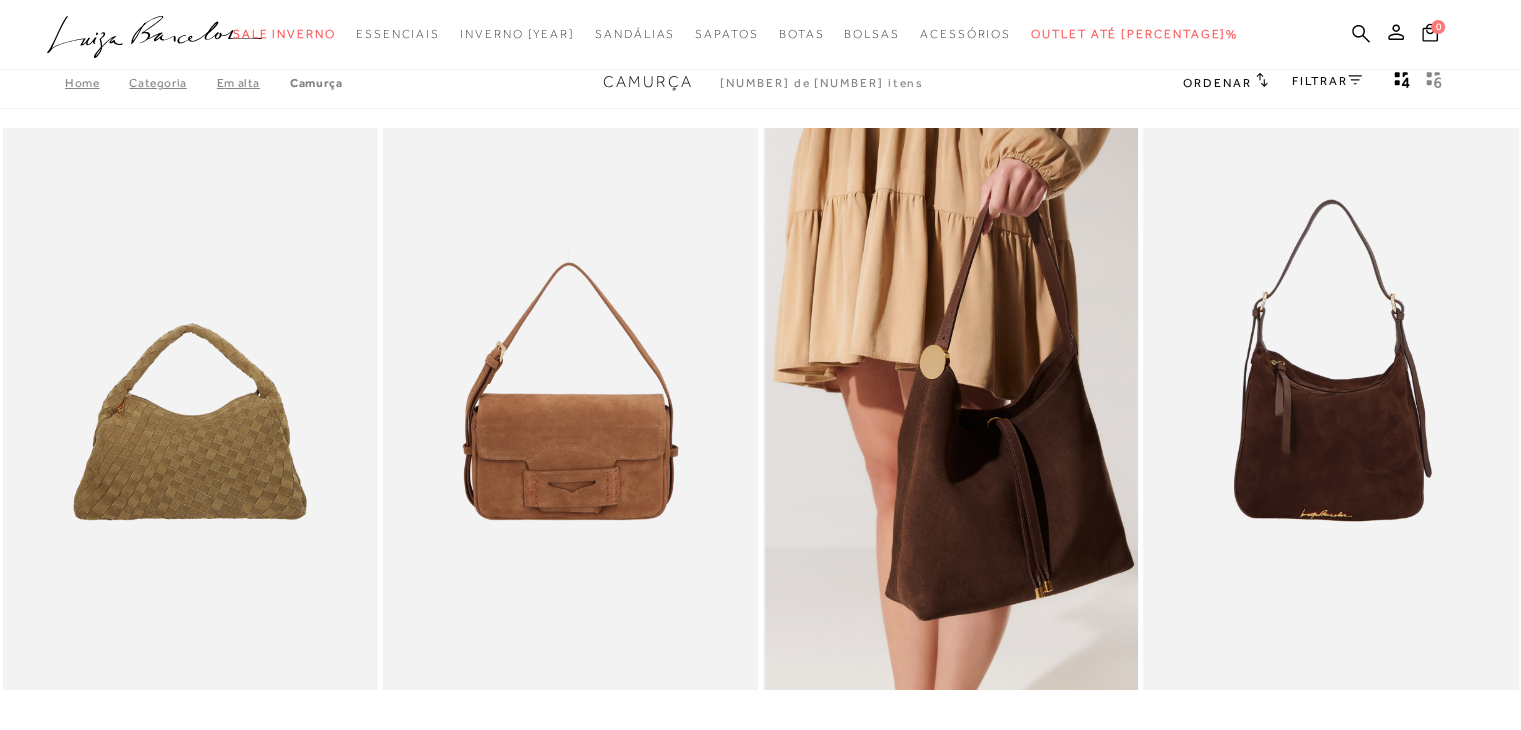 scroll, scrollTop: 0, scrollLeft: 0, axis: both 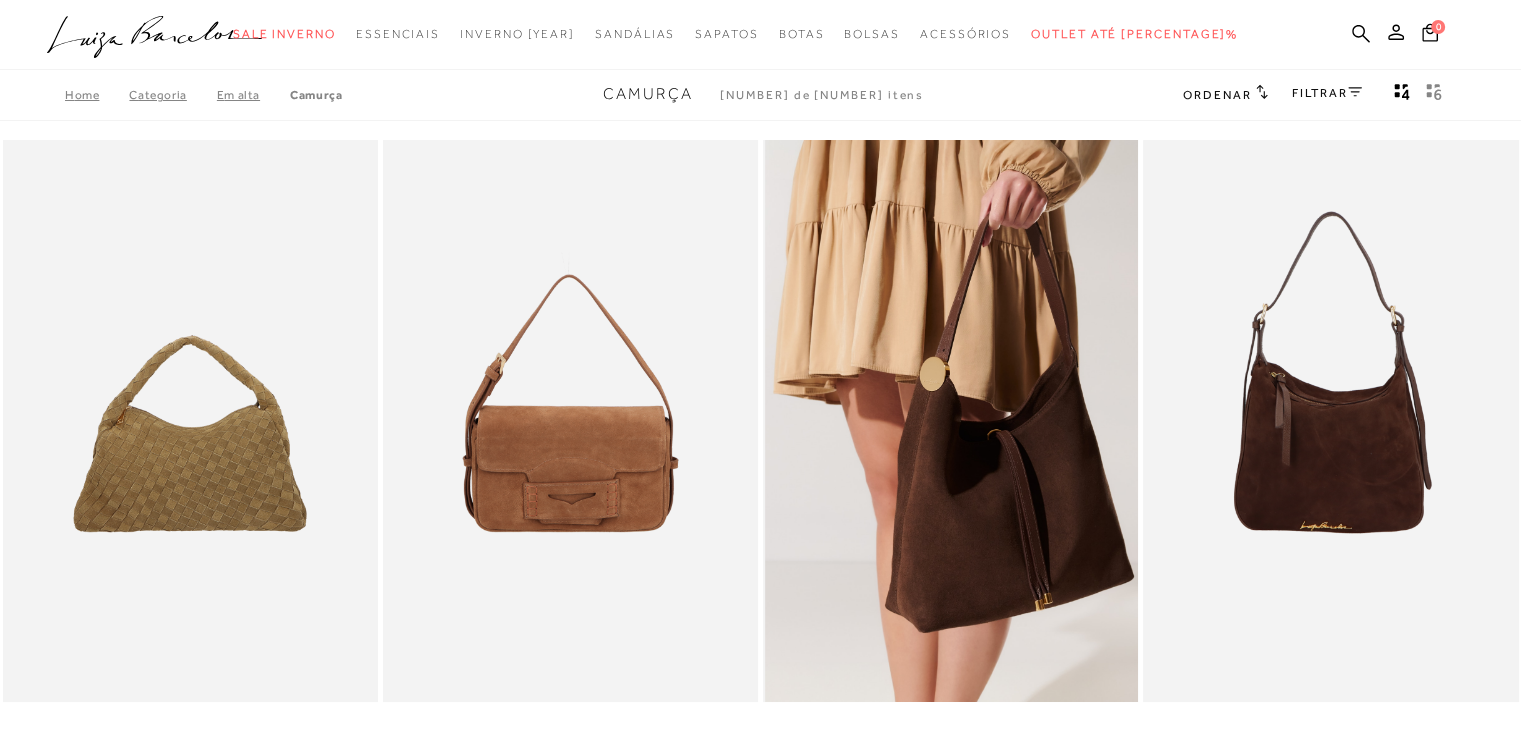 click at bounding box center [951, 421] 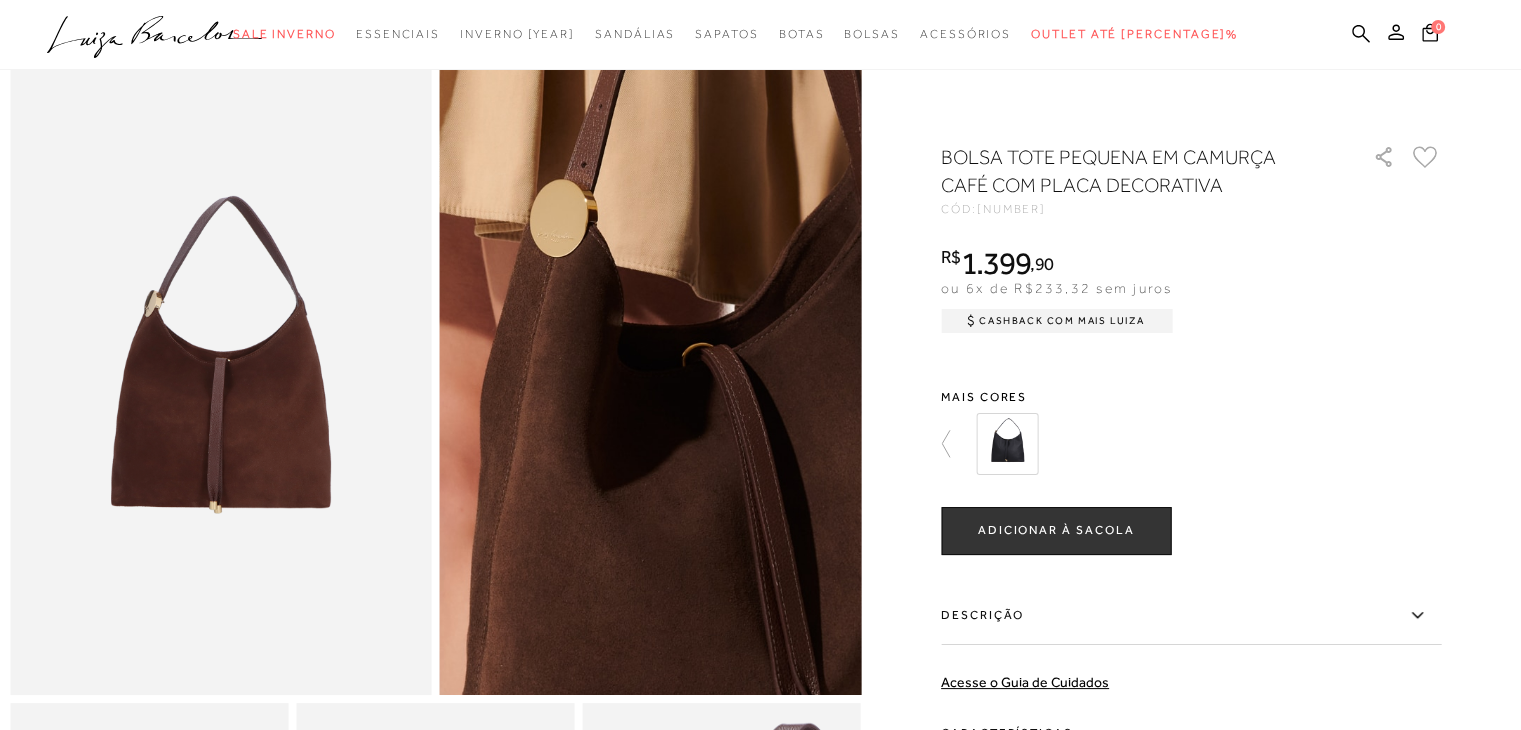scroll, scrollTop: 0, scrollLeft: 0, axis: both 